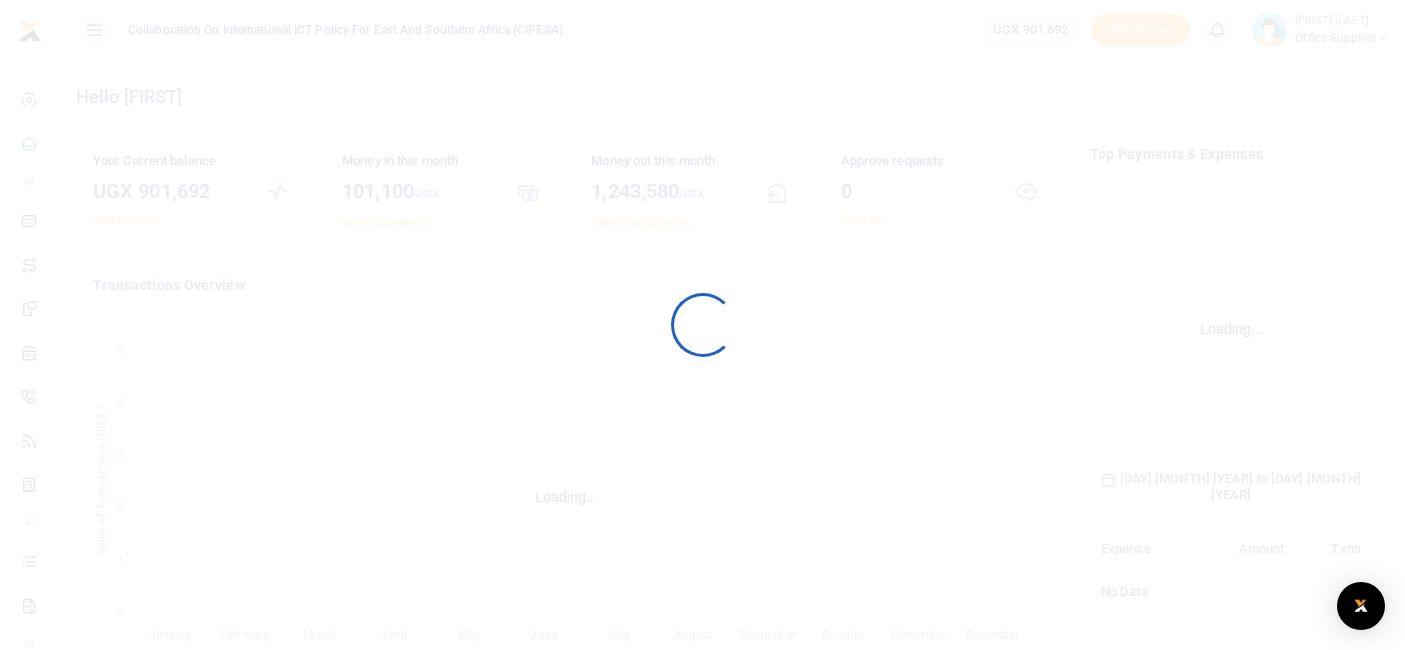 scroll, scrollTop: 0, scrollLeft: 0, axis: both 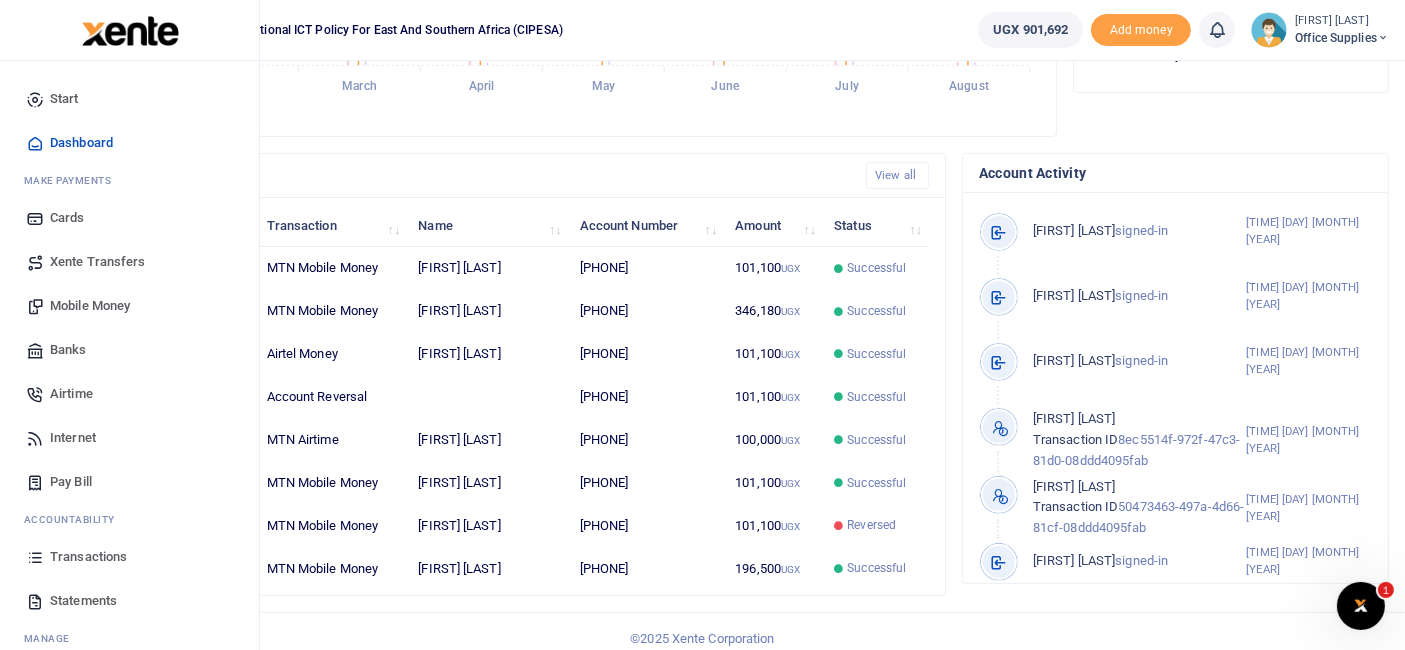 click on "Transactions" at bounding box center (88, 557) 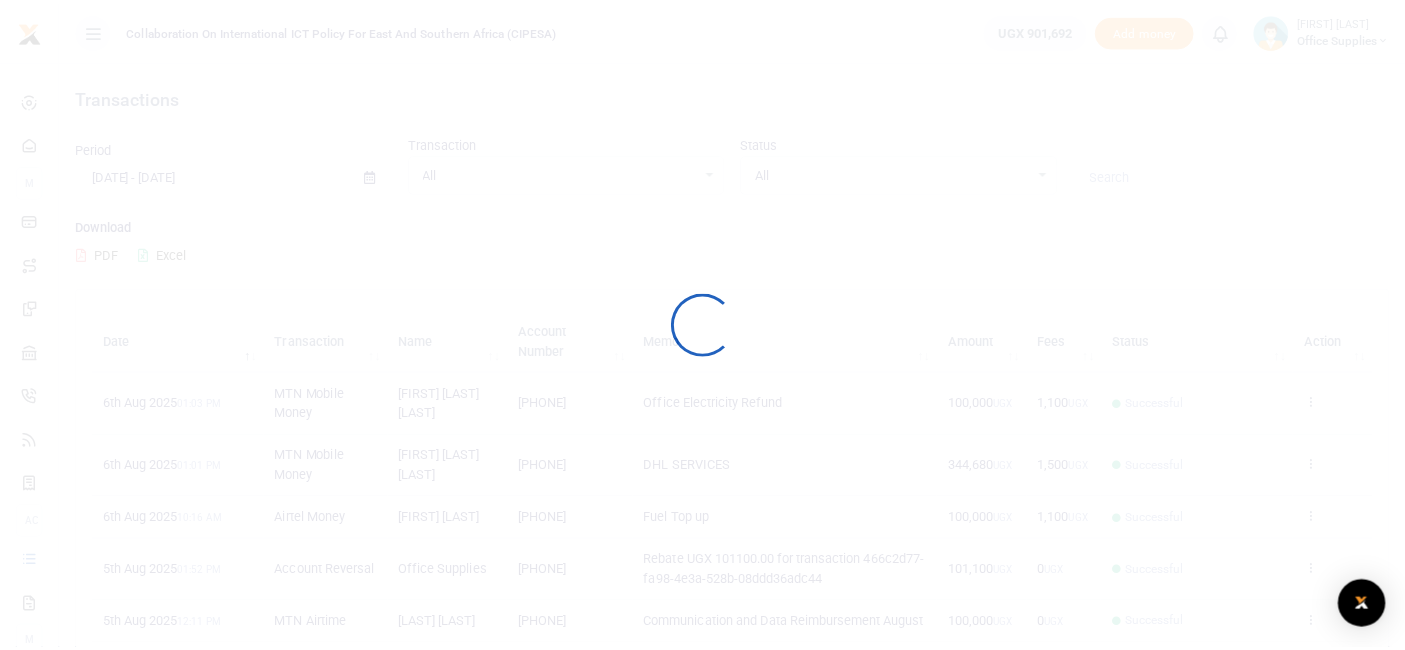 scroll, scrollTop: 0, scrollLeft: 0, axis: both 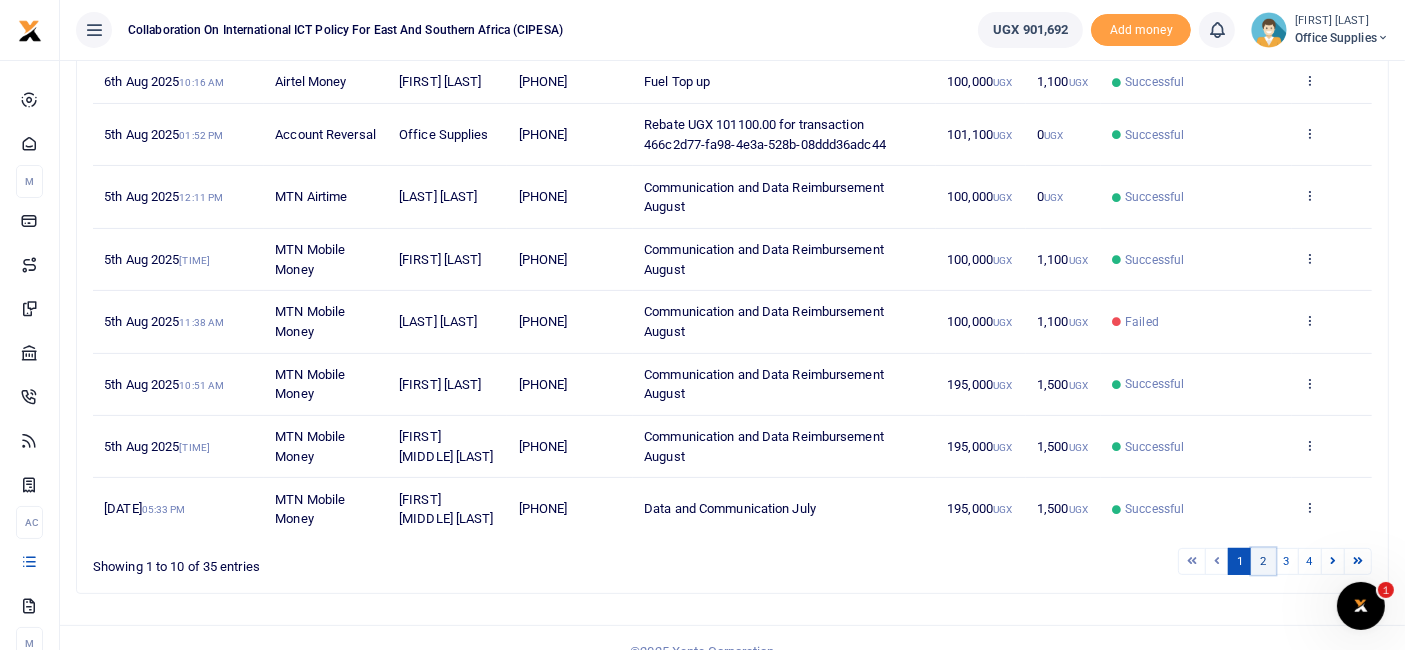 click on "2" at bounding box center (1263, 561) 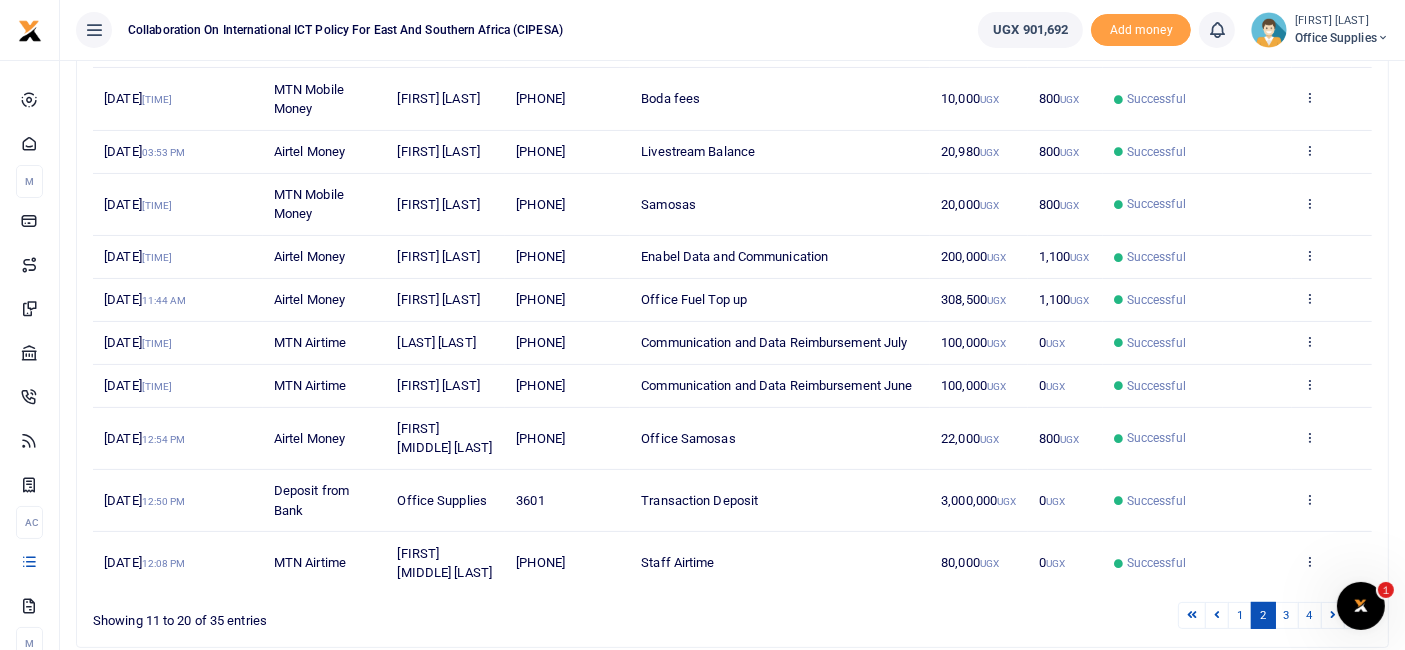 scroll, scrollTop: 0, scrollLeft: 0, axis: both 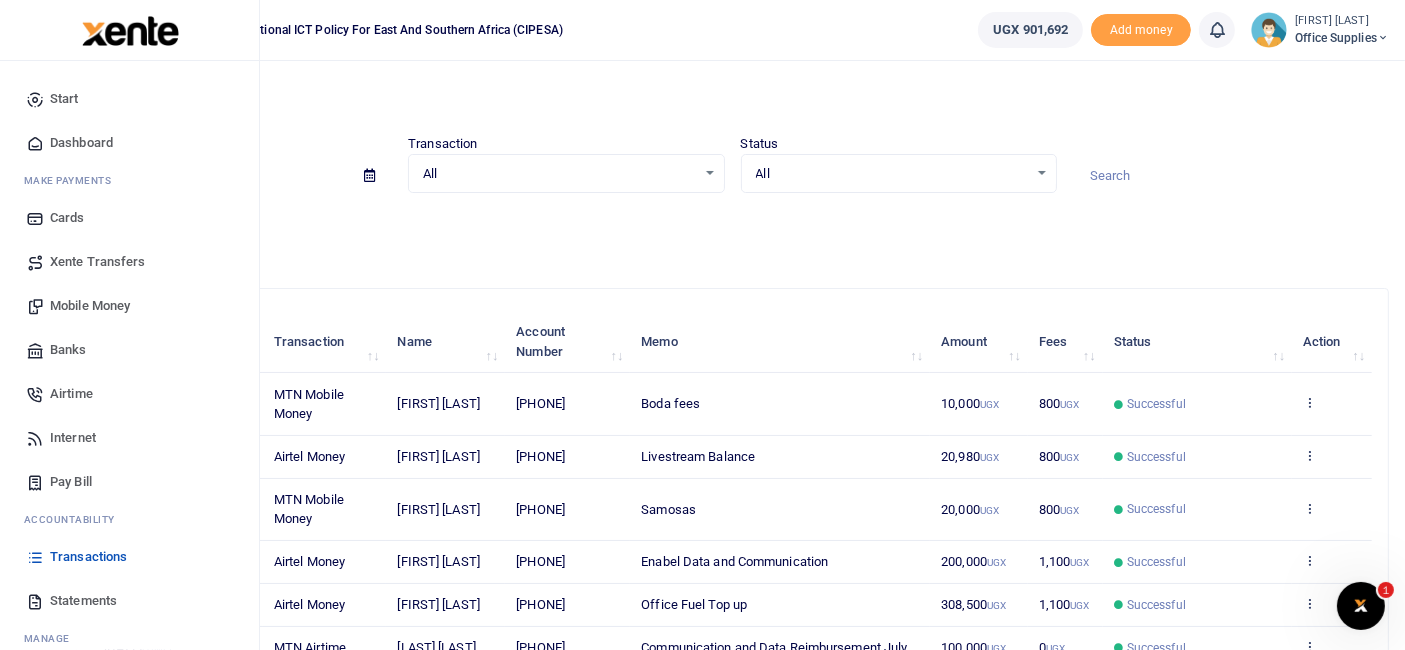click on "Mobile Money" at bounding box center (90, 306) 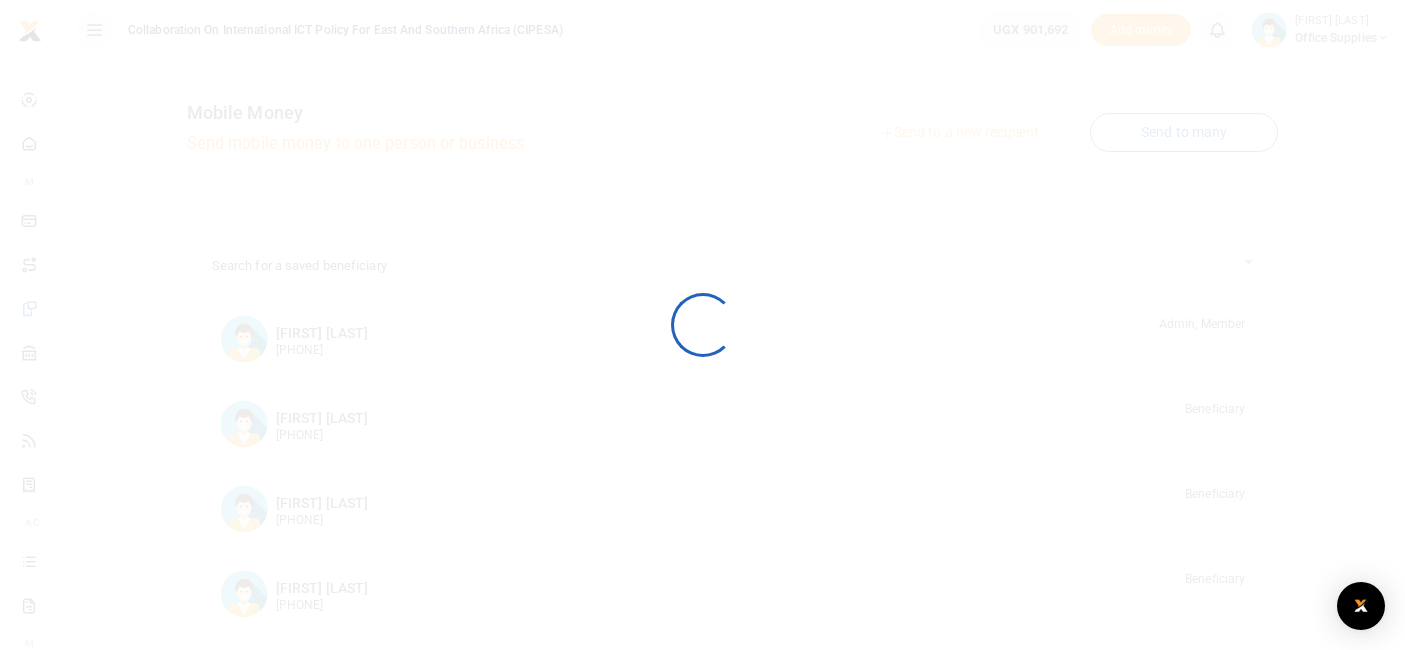 scroll, scrollTop: 0, scrollLeft: 0, axis: both 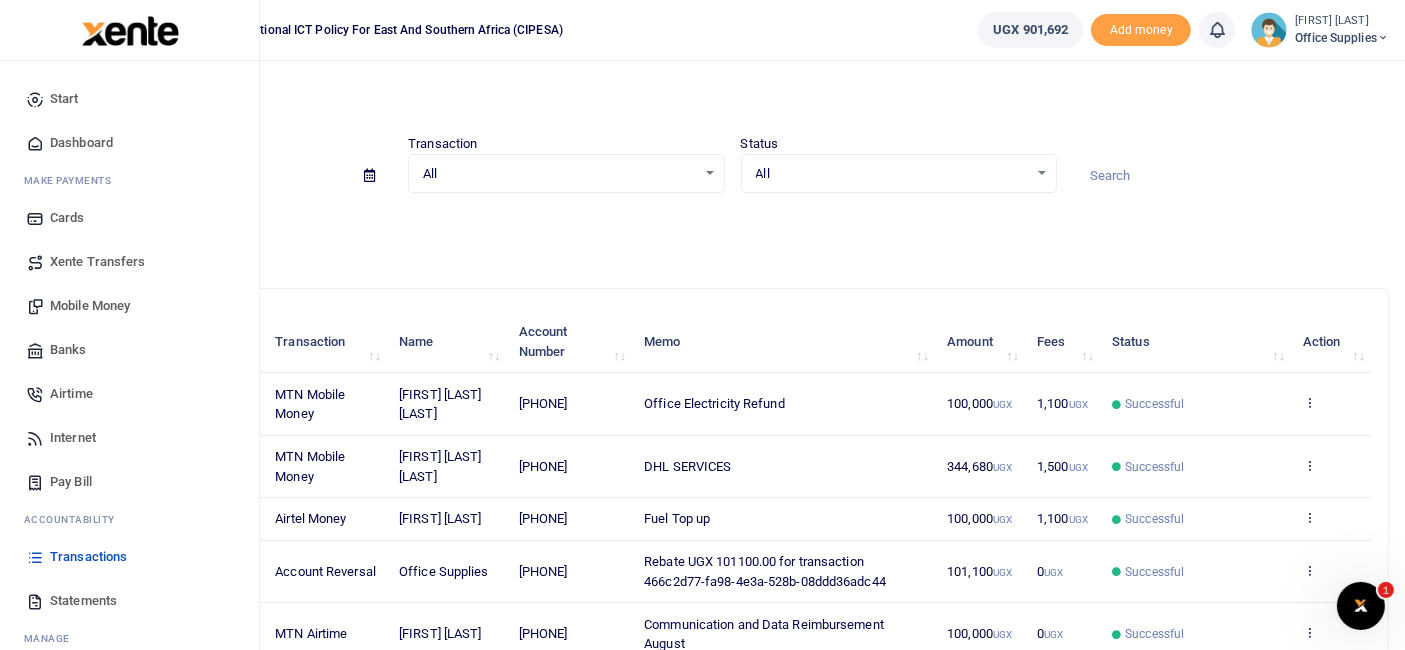 click on "Mobile Money" at bounding box center (90, 306) 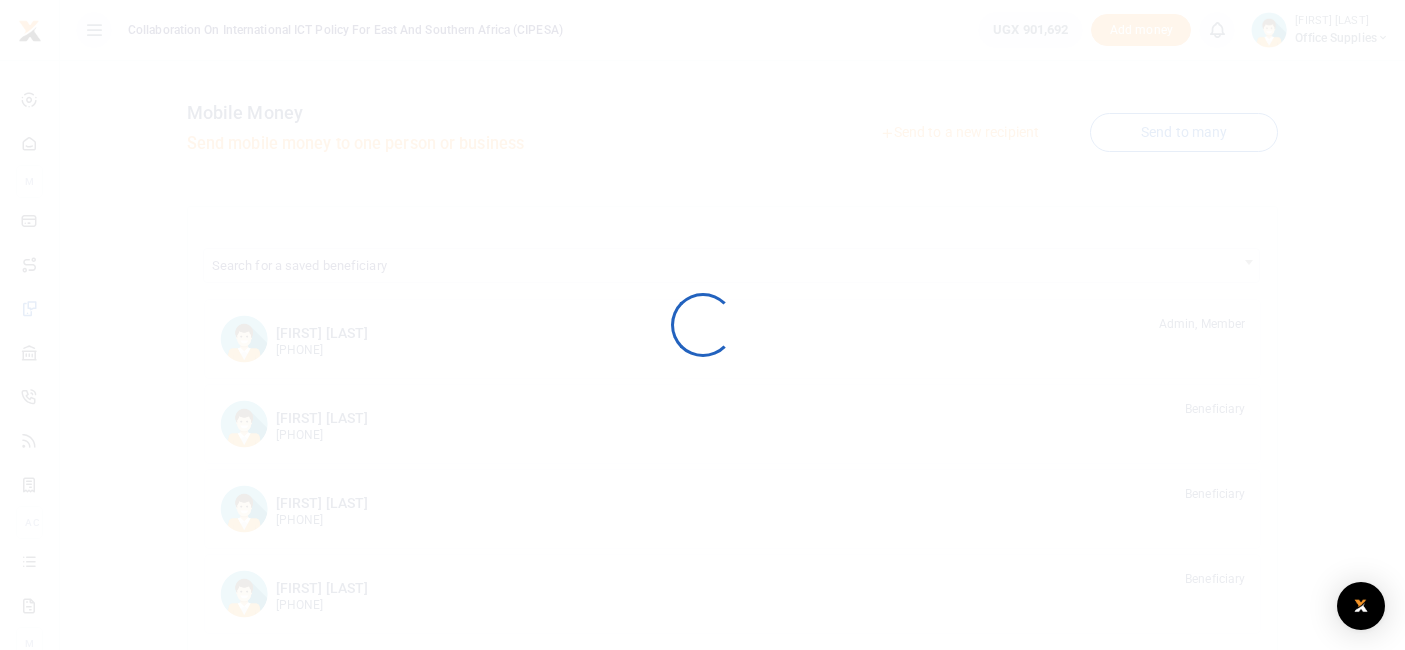 scroll, scrollTop: 0, scrollLeft: 0, axis: both 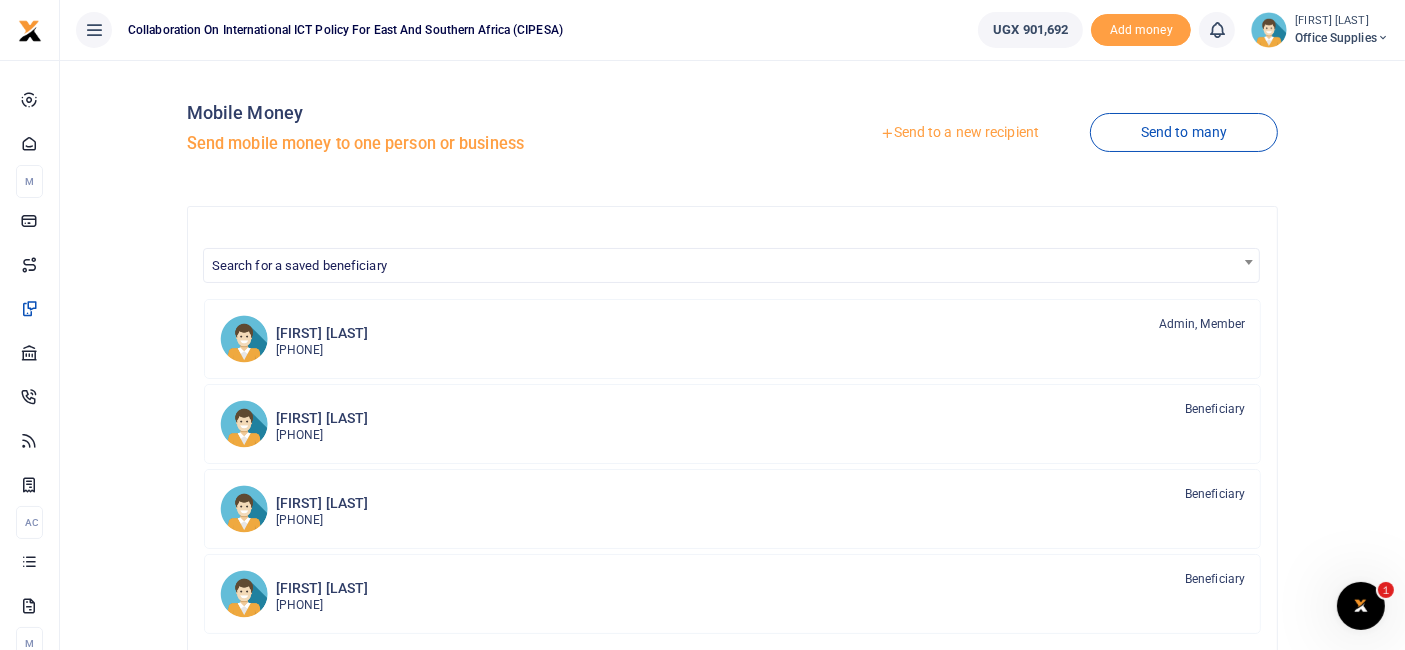 click on "Send to a new recipient" at bounding box center [959, 133] 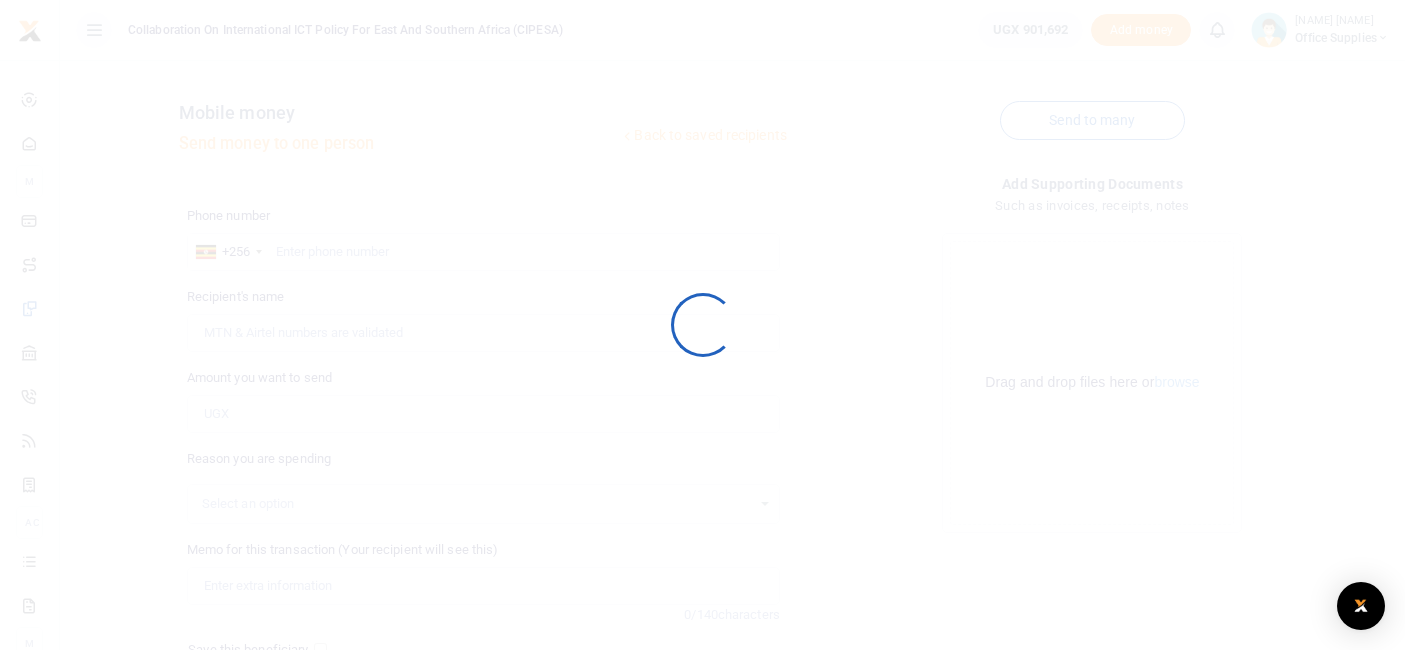 scroll, scrollTop: 0, scrollLeft: 0, axis: both 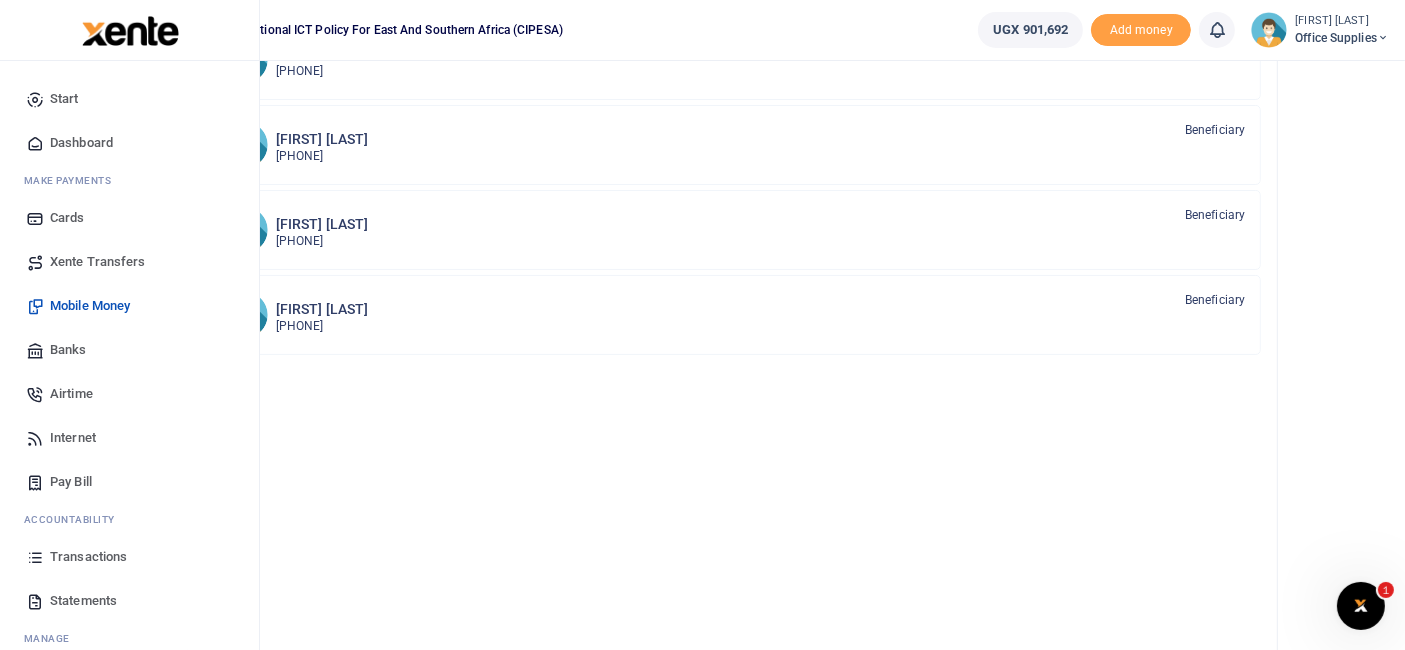 click on "Transactions" at bounding box center [88, 557] 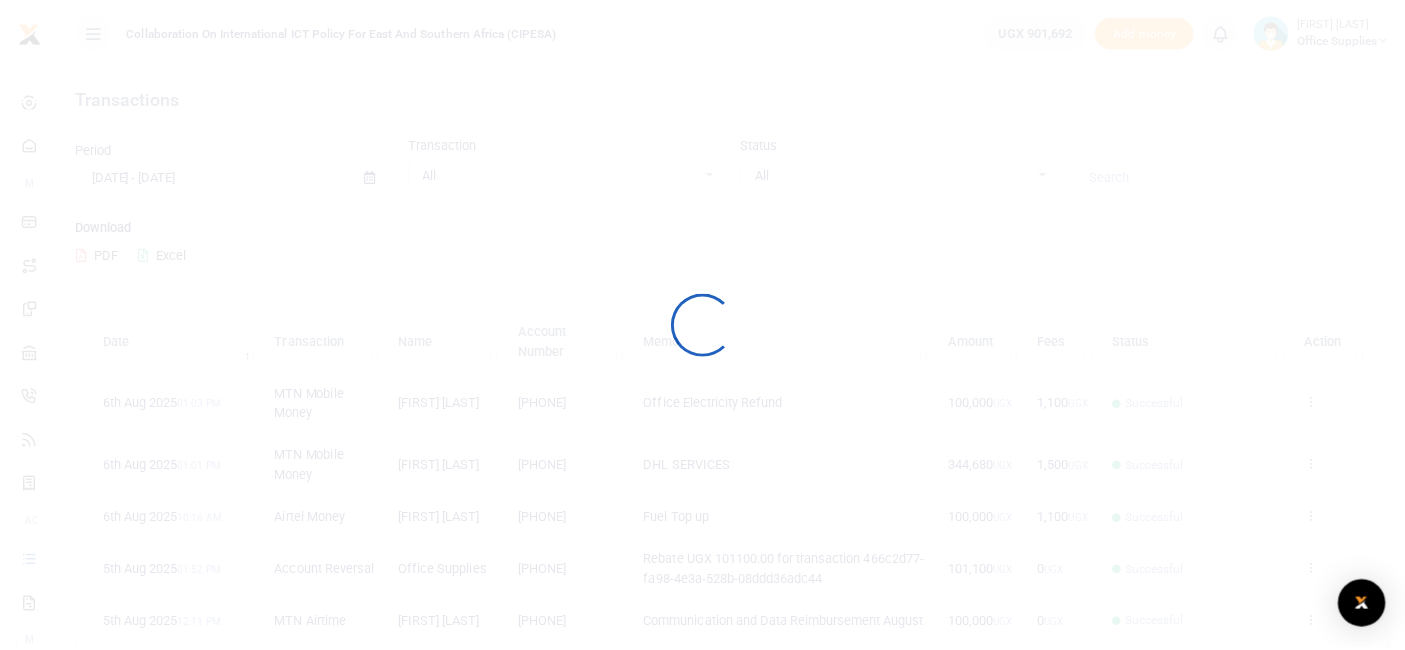 scroll, scrollTop: 0, scrollLeft: 0, axis: both 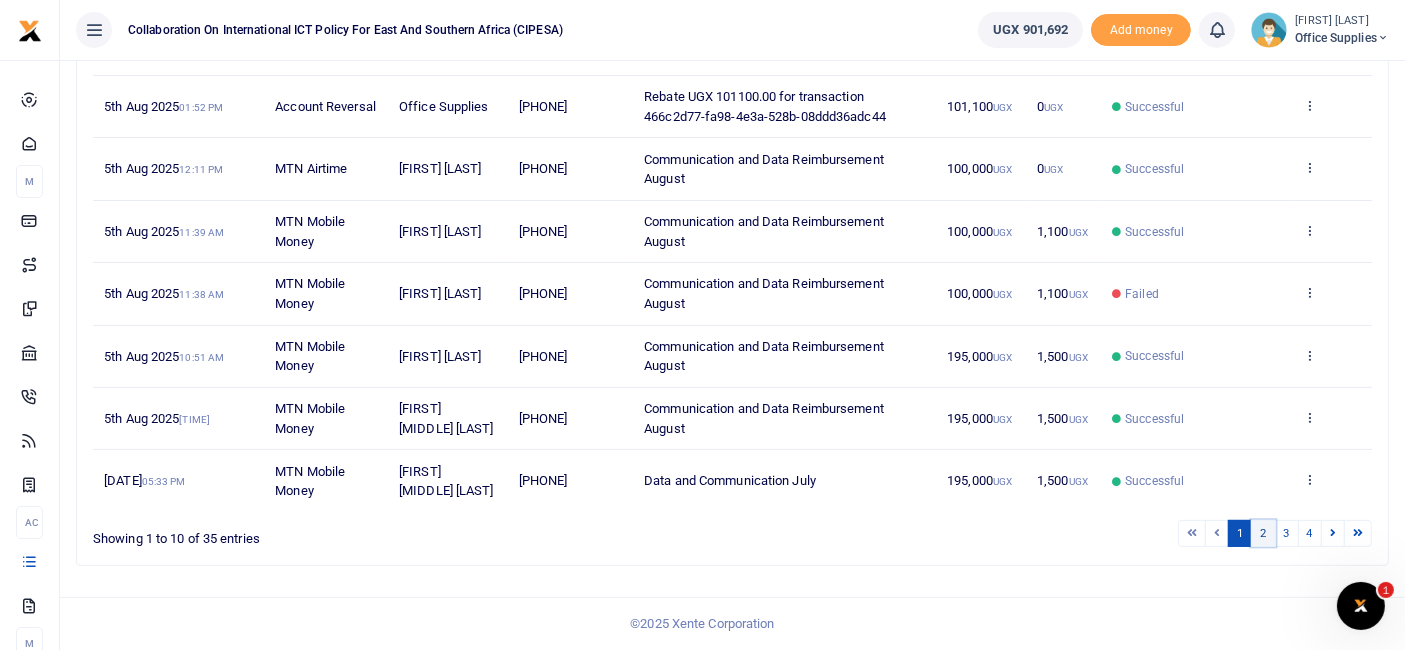 click on "2" at bounding box center (1263, 533) 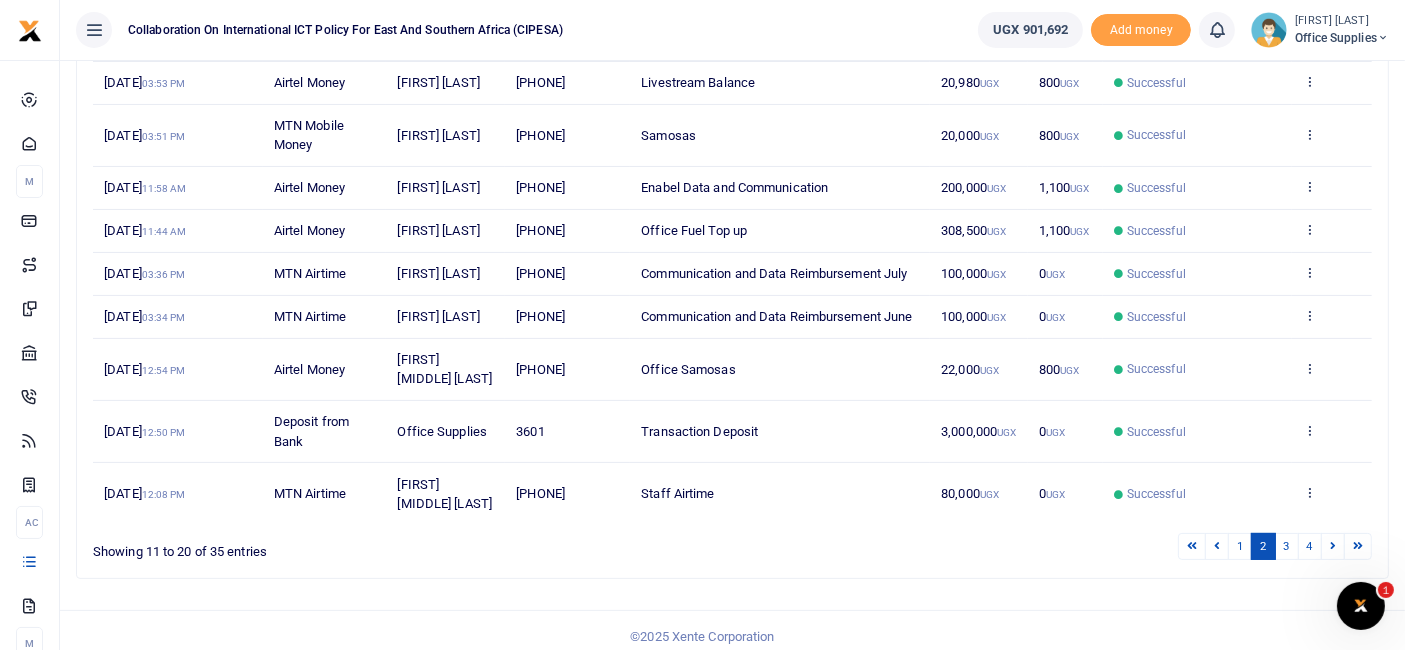 scroll, scrollTop: 498, scrollLeft: 0, axis: vertical 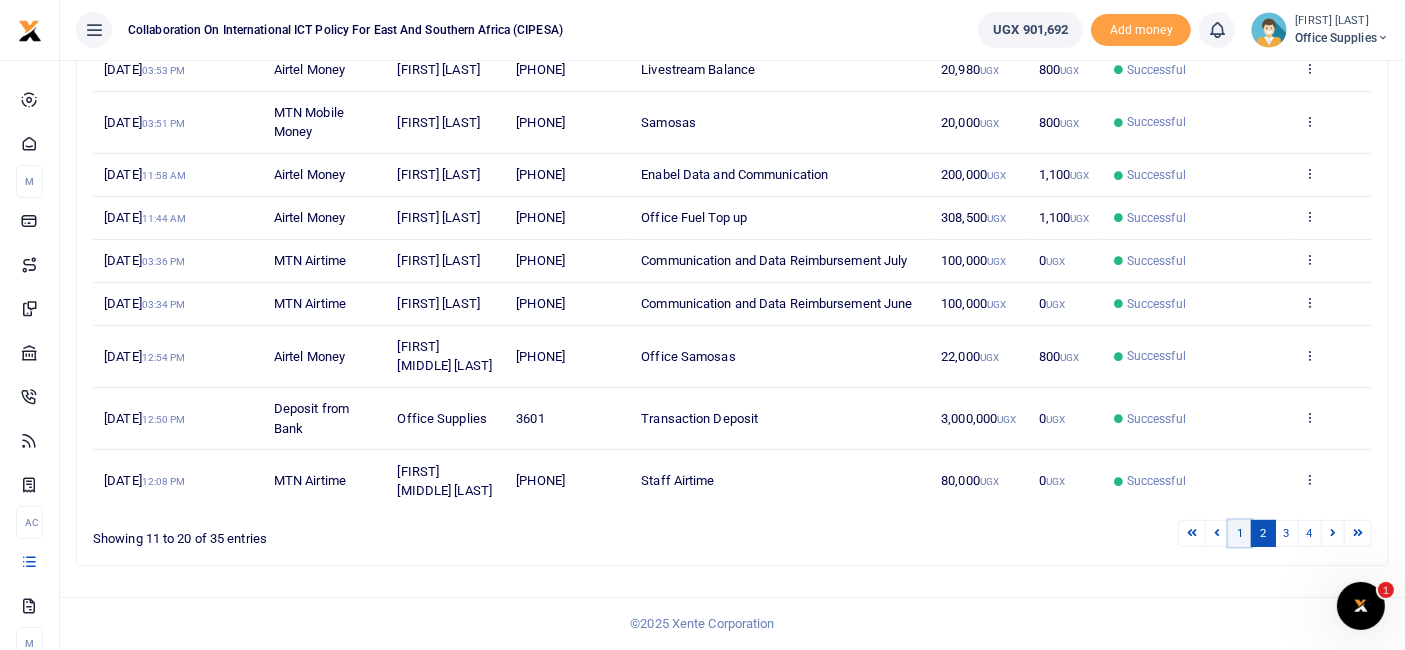 click on "1" at bounding box center (1240, 533) 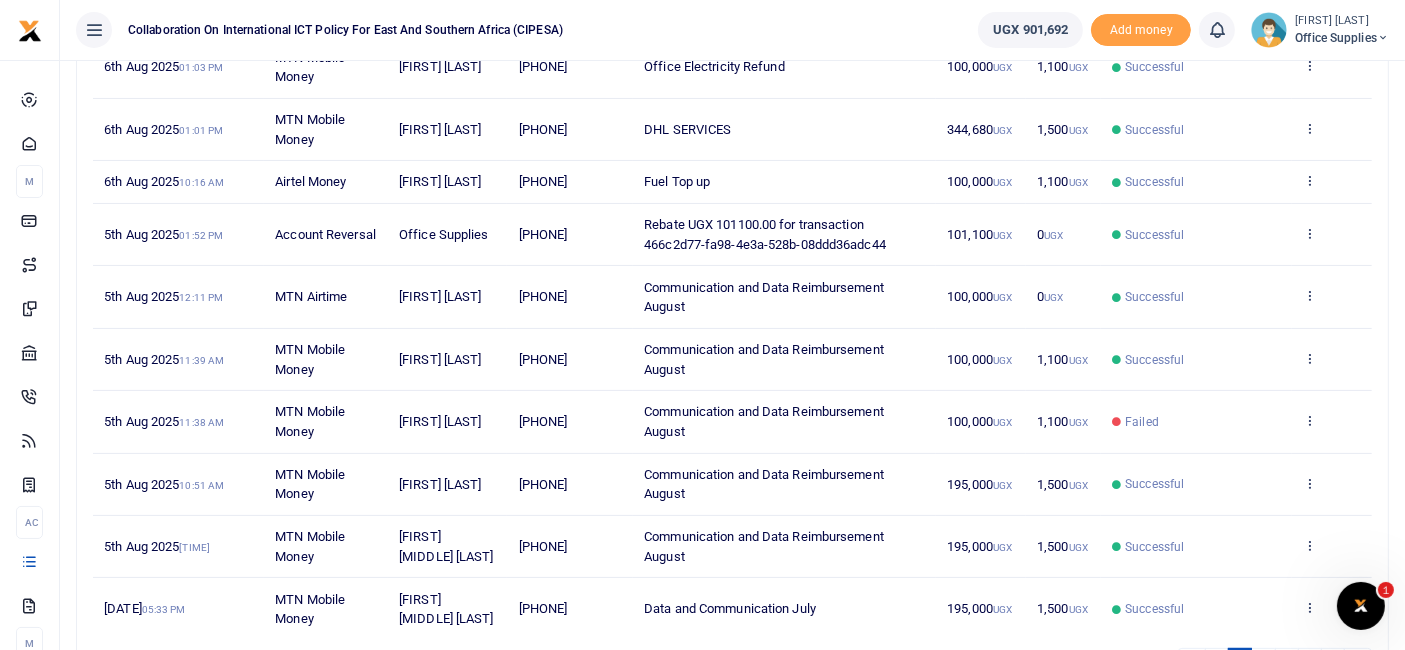 scroll, scrollTop: 479, scrollLeft: 0, axis: vertical 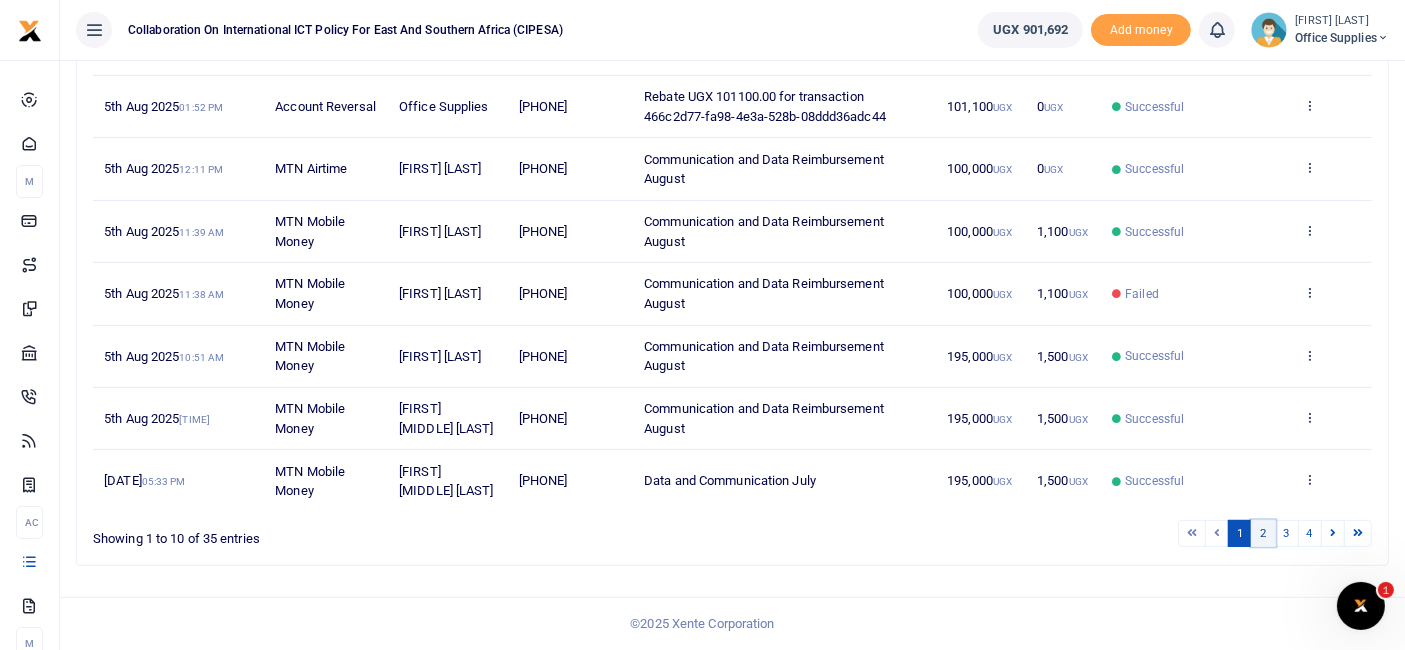 click on "2" at bounding box center (1263, 533) 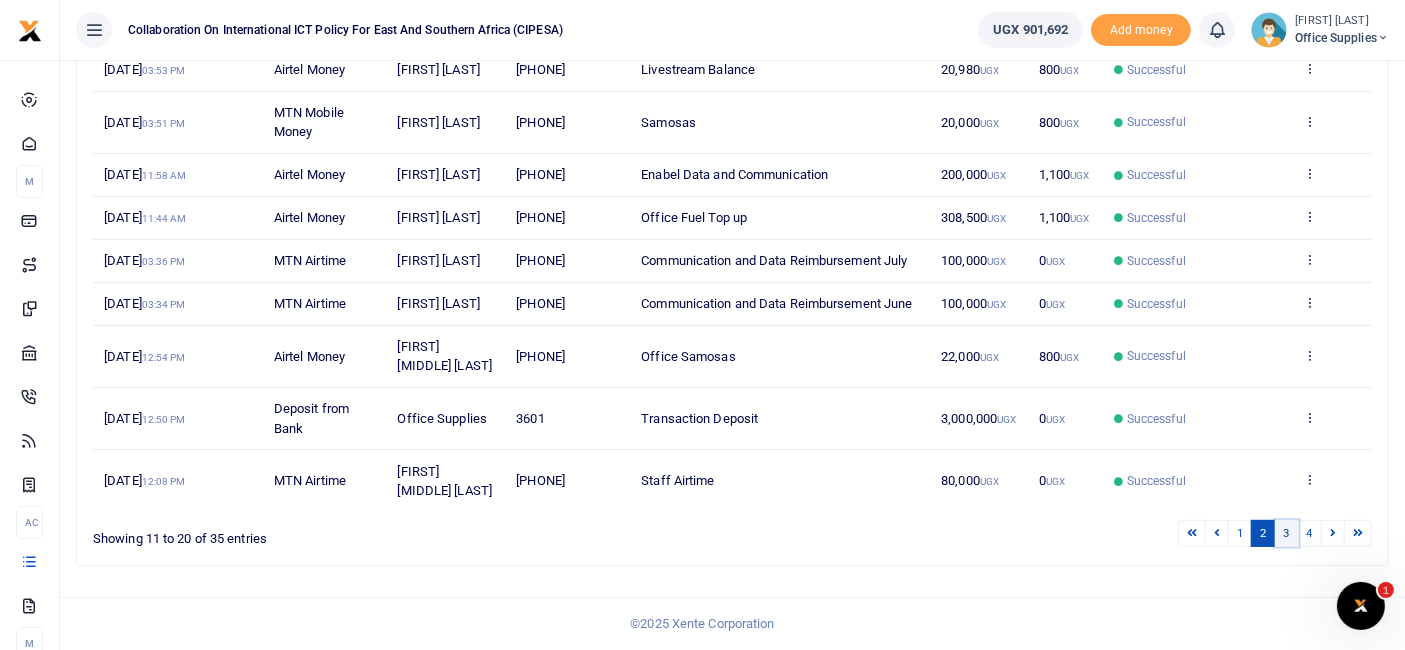 click on "3" at bounding box center (1287, 533) 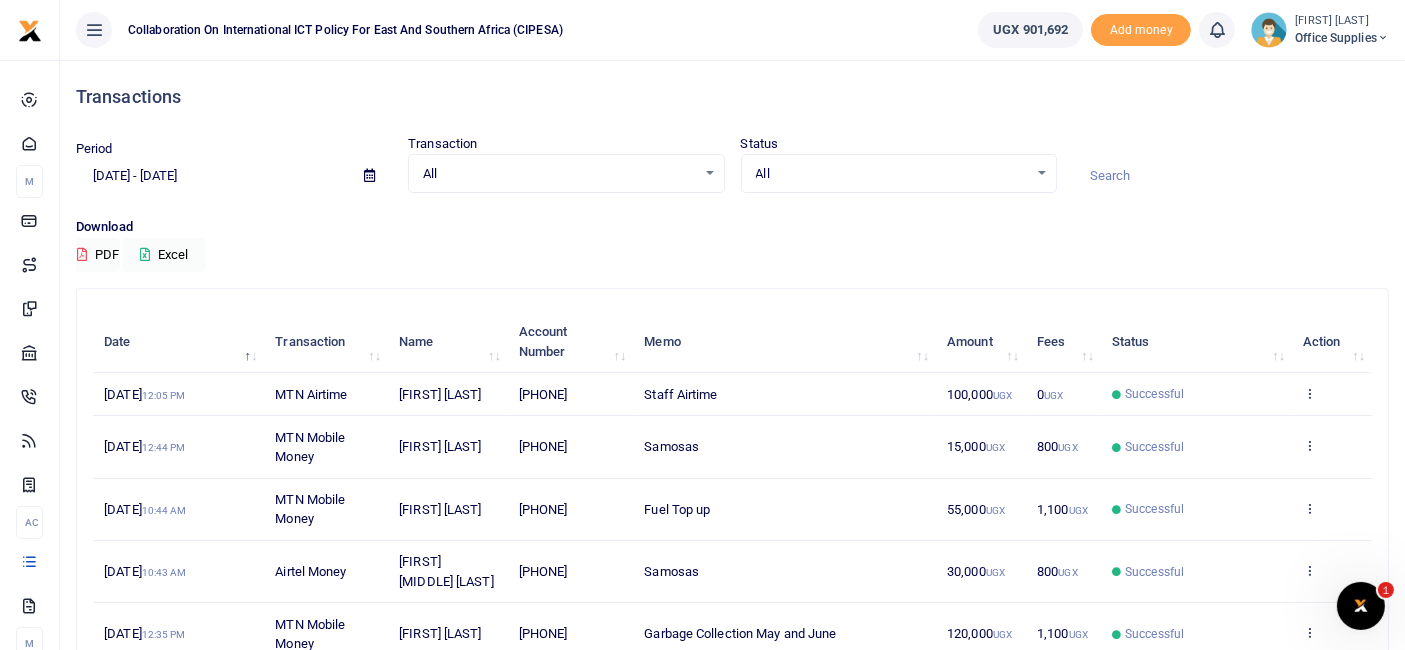 scroll, scrollTop: 1, scrollLeft: 0, axis: vertical 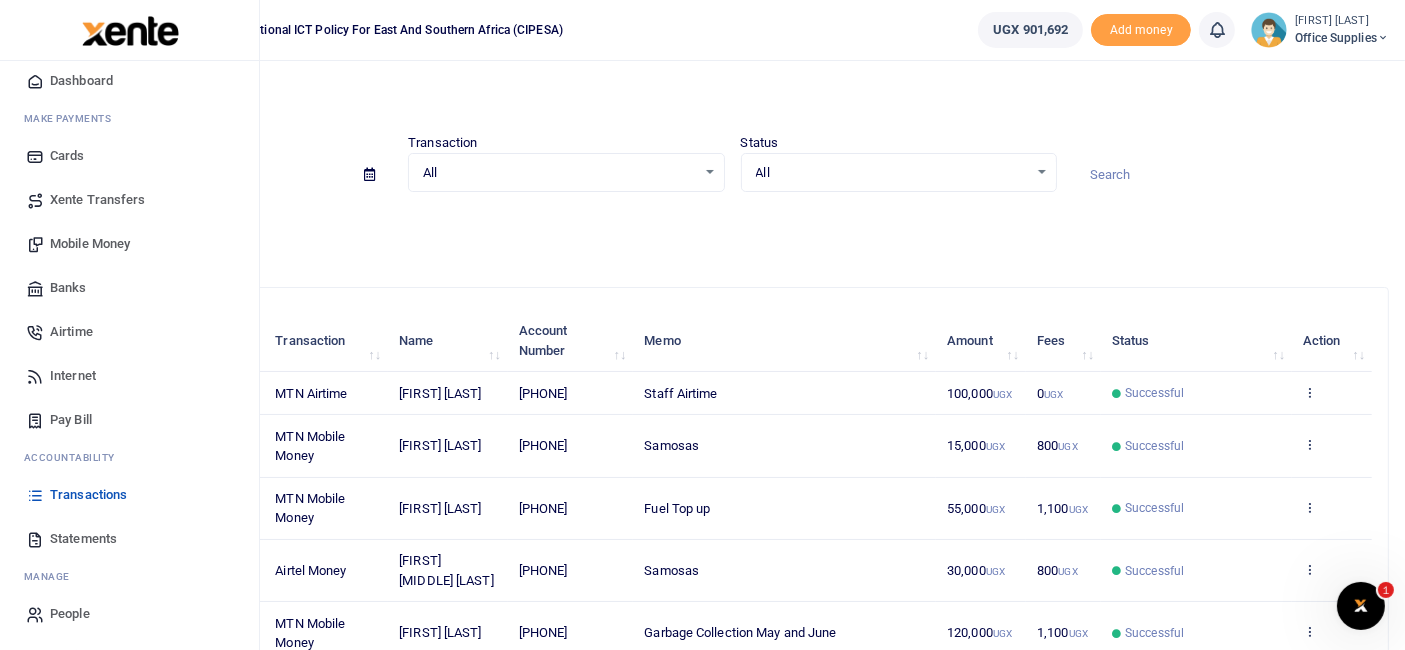 click on "Transactions" at bounding box center (88, 495) 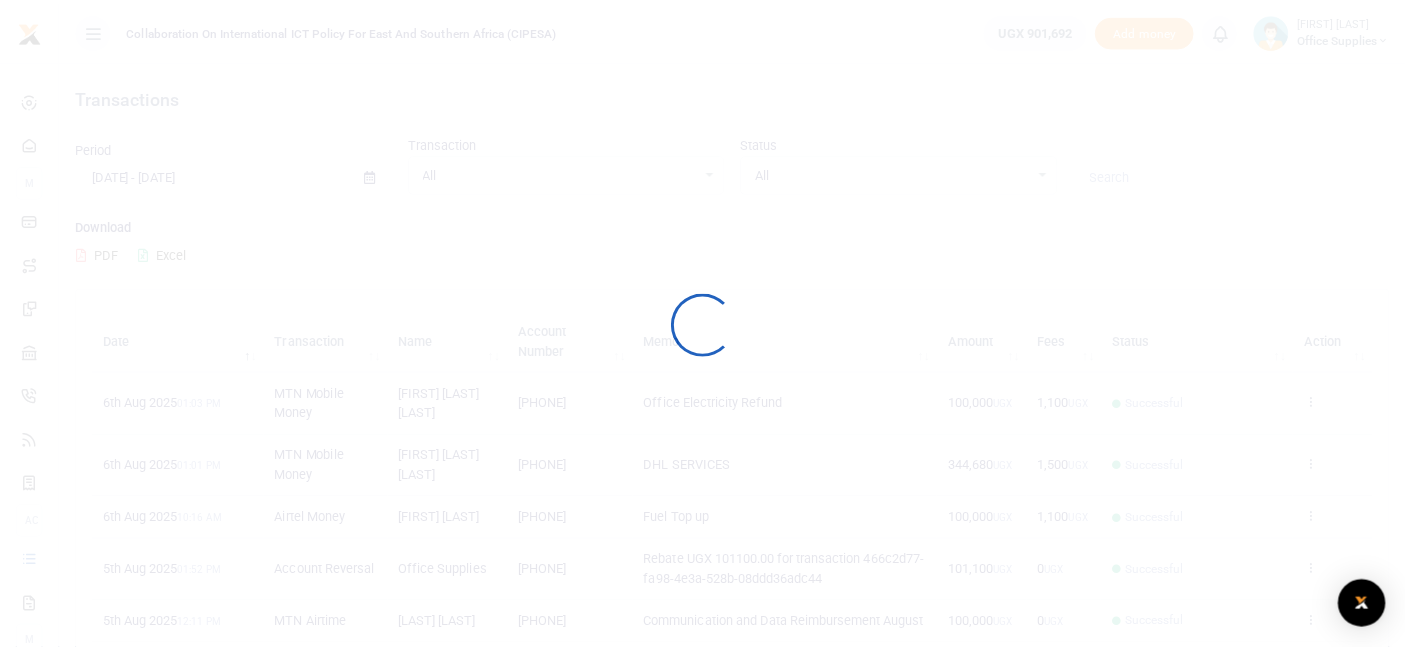 scroll, scrollTop: 0, scrollLeft: 0, axis: both 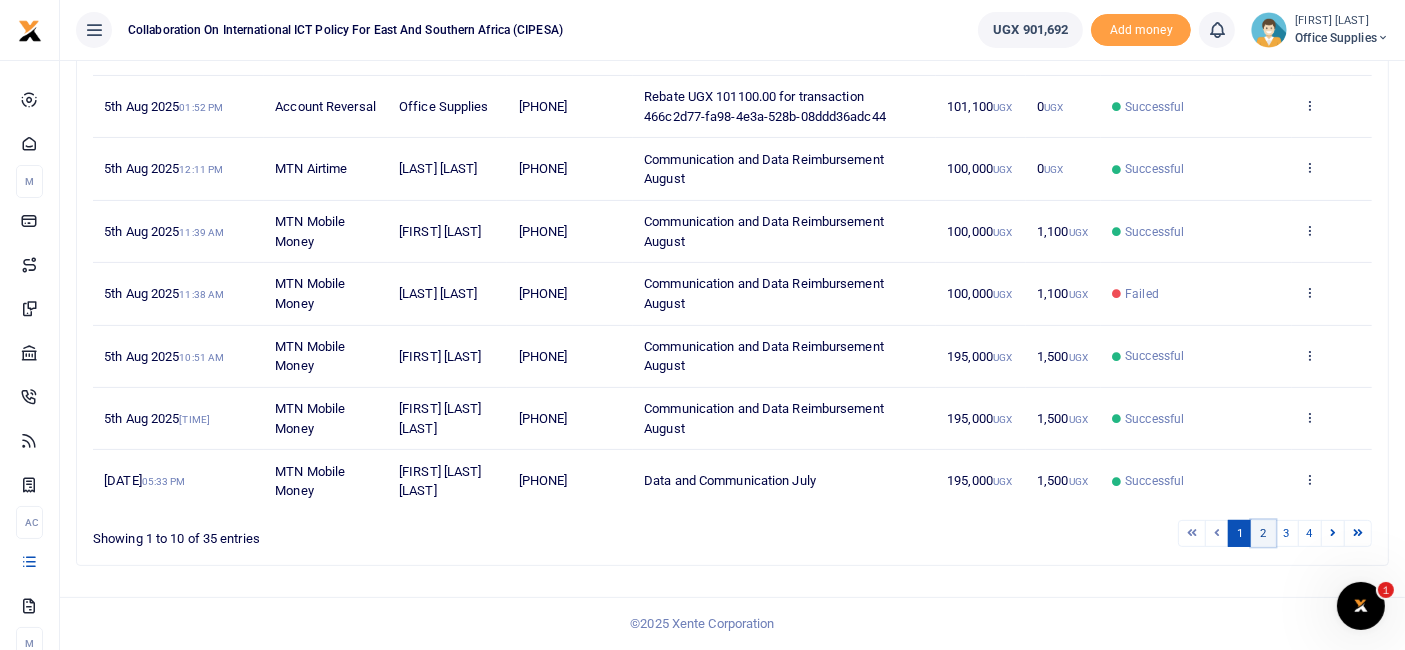 click on "2" at bounding box center (1263, 533) 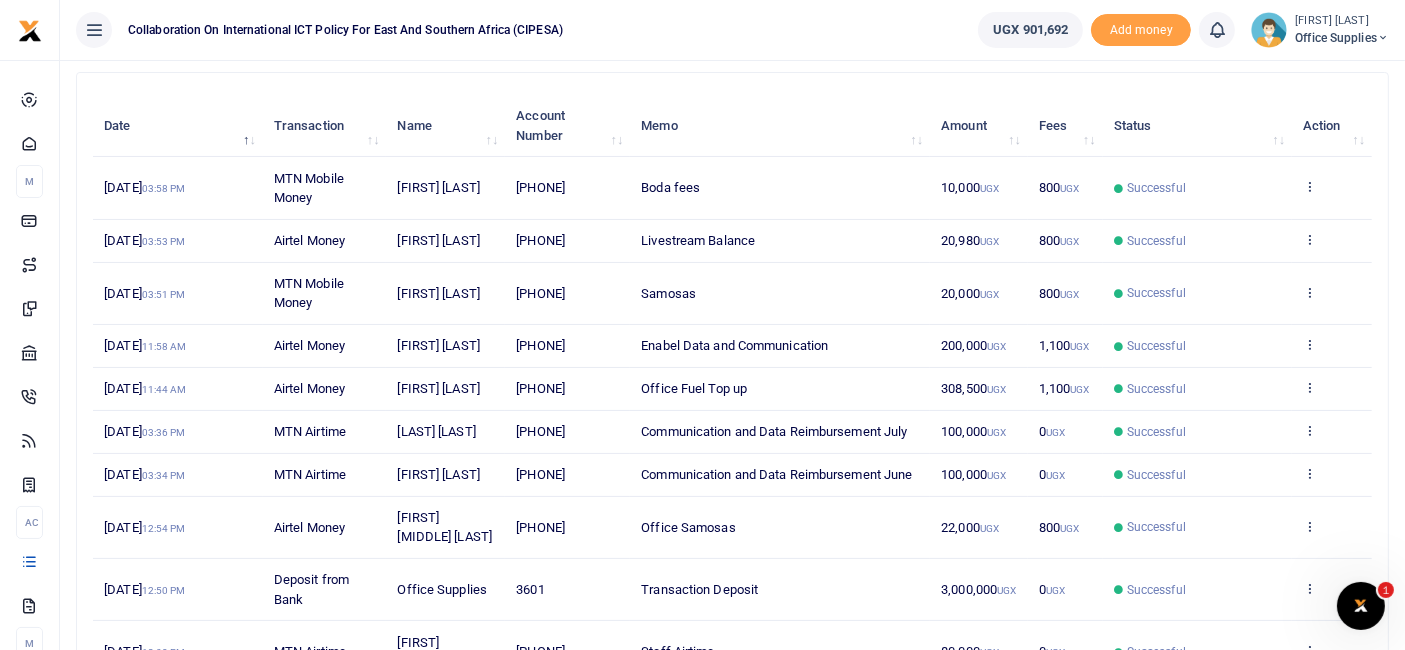scroll, scrollTop: 0, scrollLeft: 0, axis: both 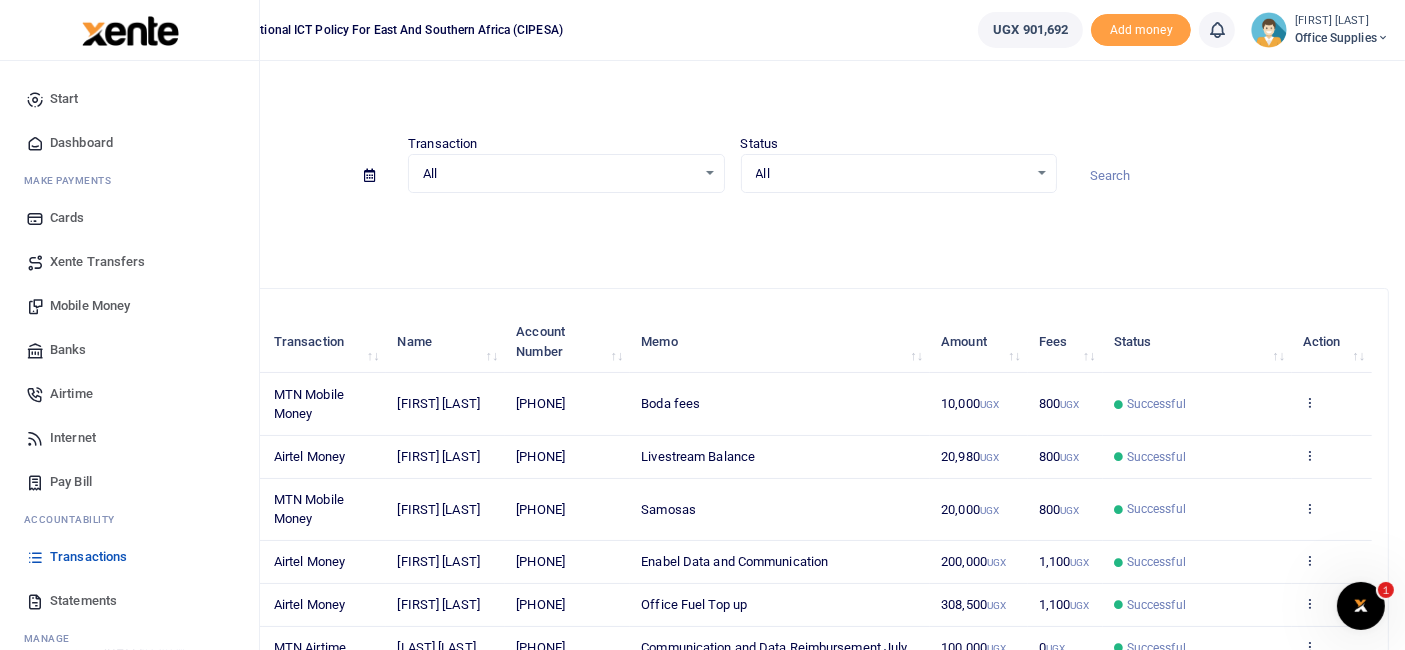 click on "Mobile Money" at bounding box center (90, 306) 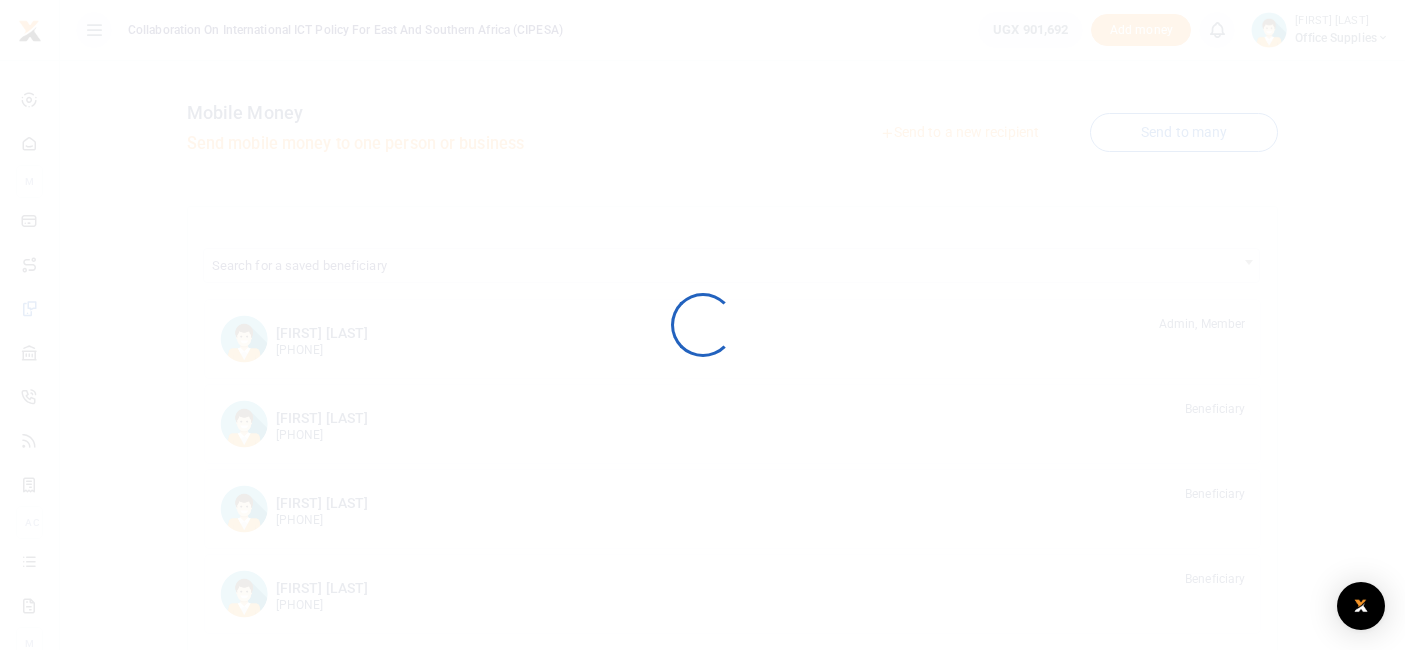 scroll, scrollTop: 0, scrollLeft: 0, axis: both 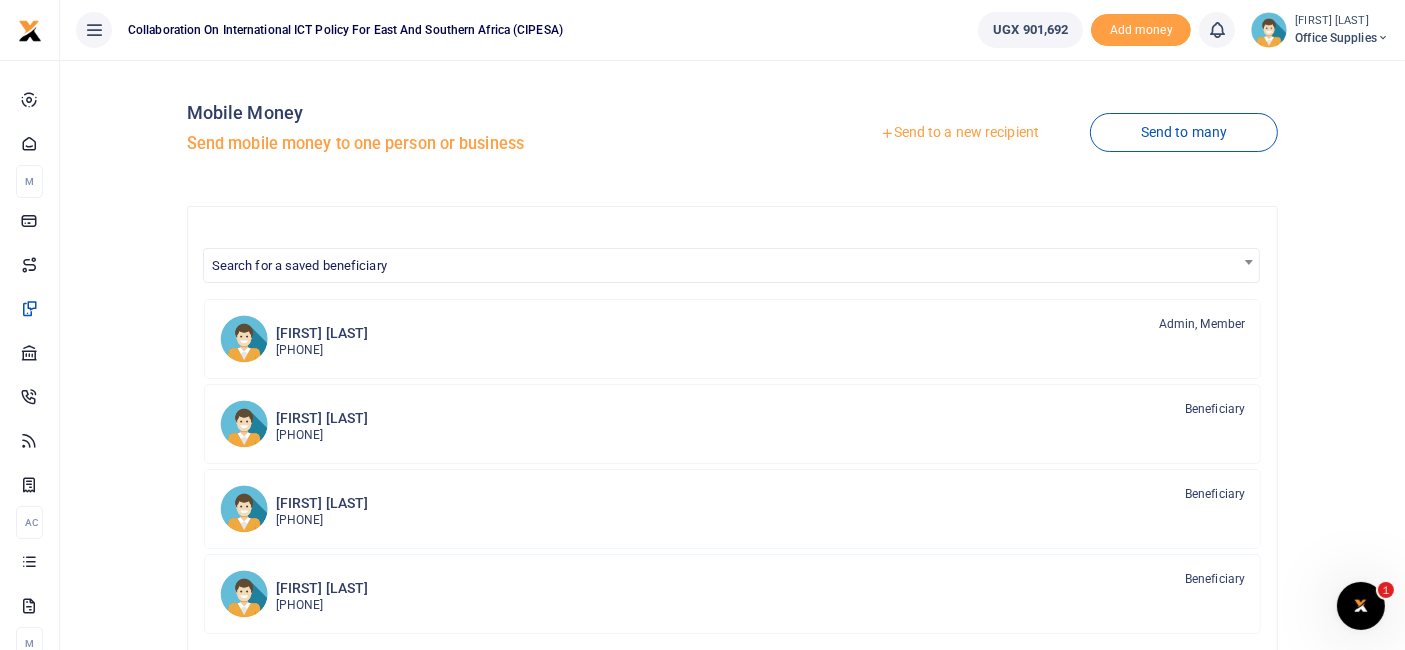 click on "Send to a new recipient" at bounding box center (959, 133) 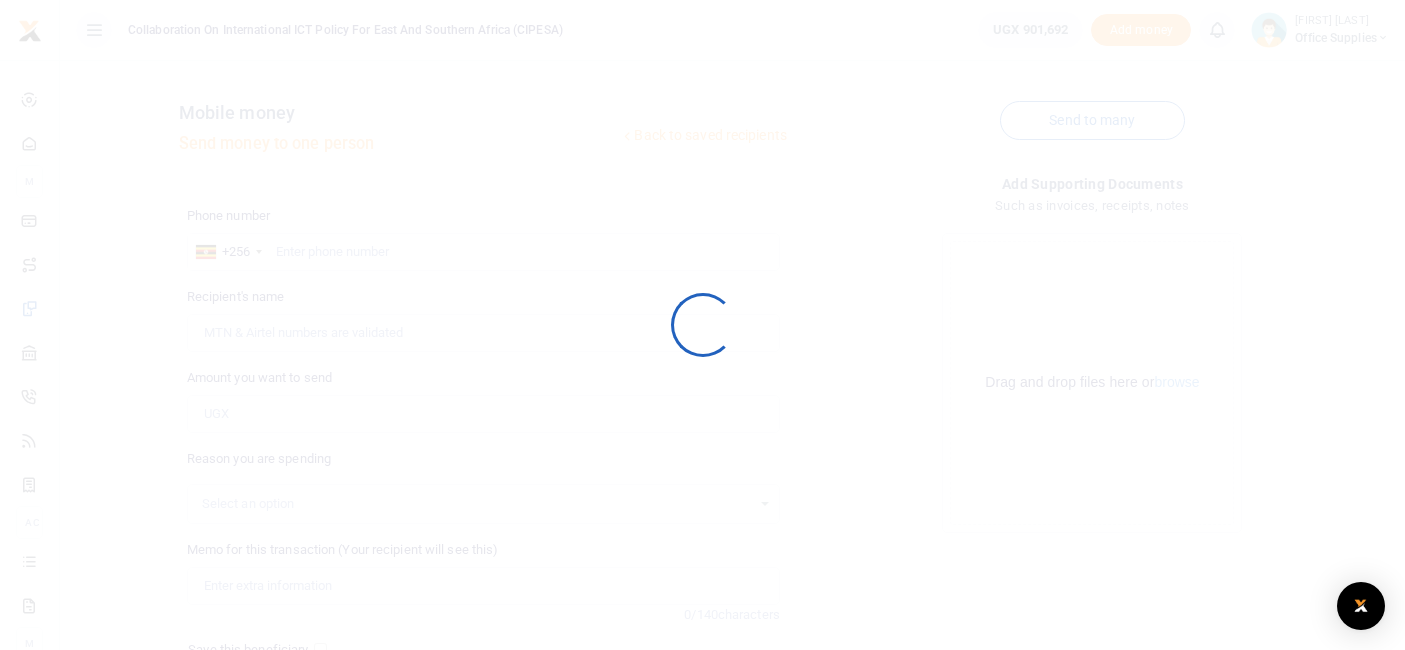 scroll, scrollTop: 0, scrollLeft: 0, axis: both 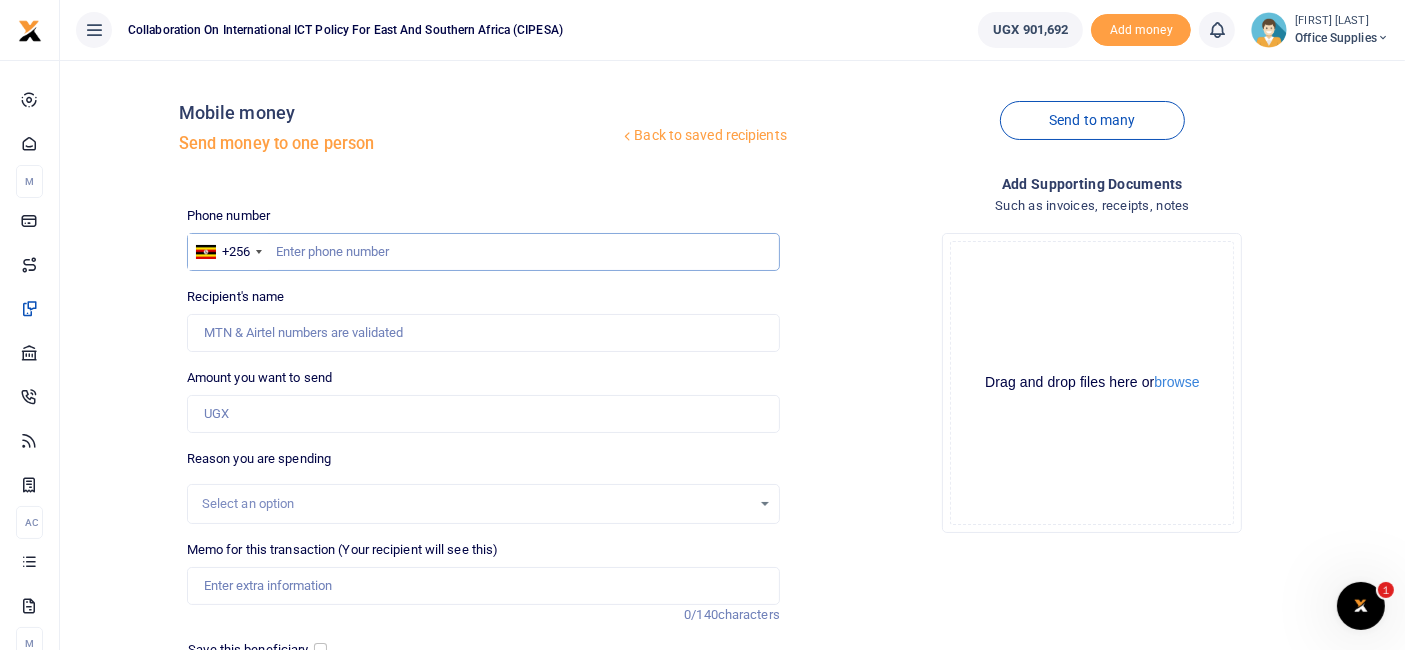 click at bounding box center (483, 252) 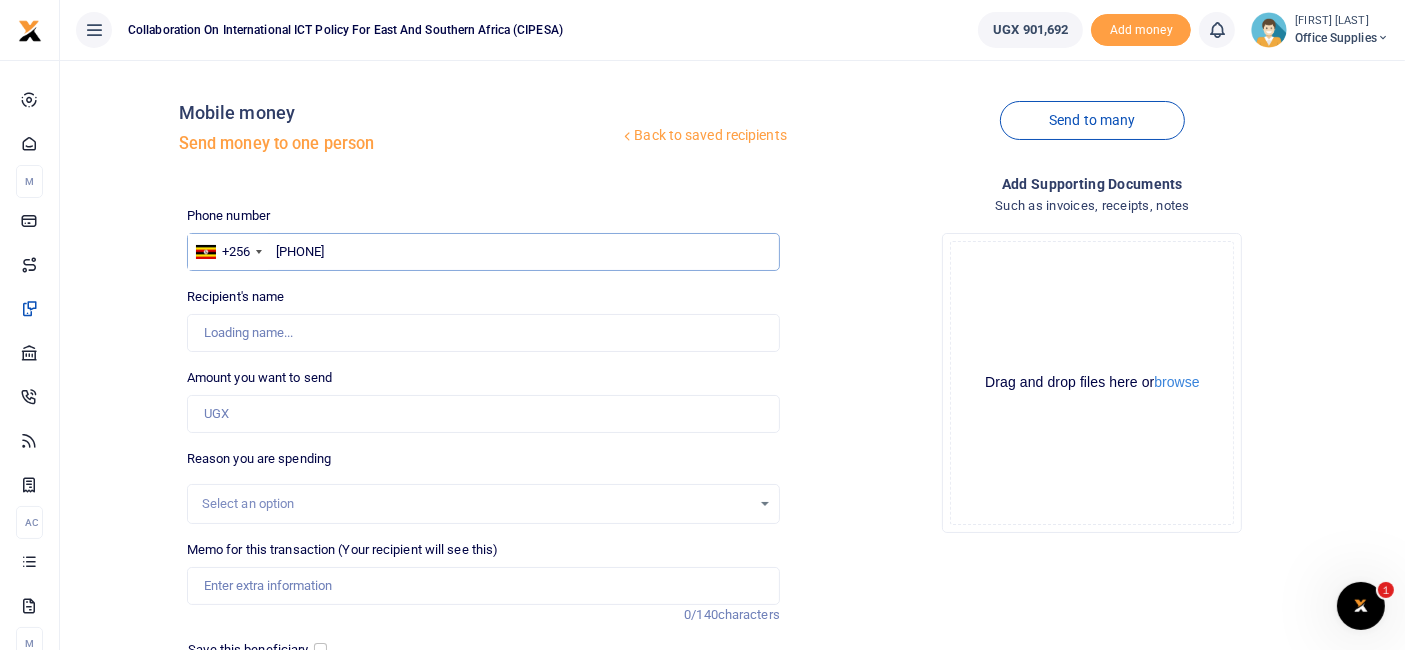 type on "[PHONE]" 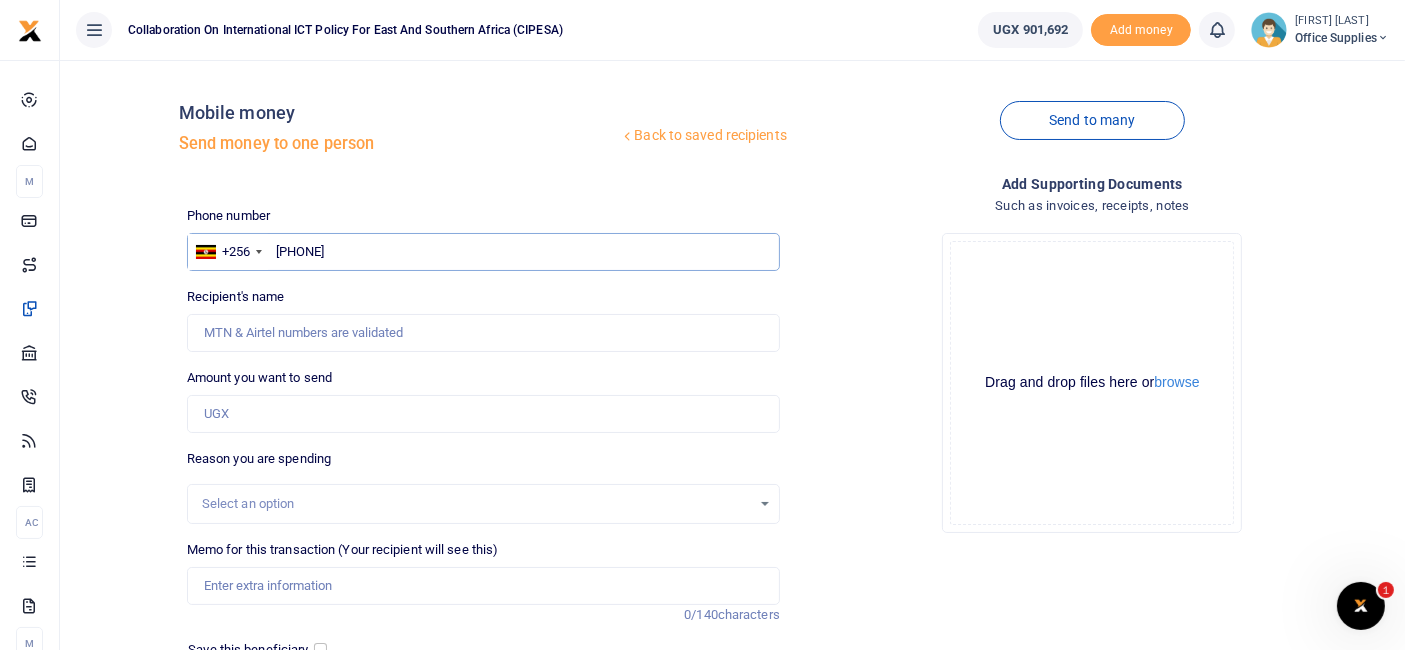 type on "[FIRST] [LAST]" 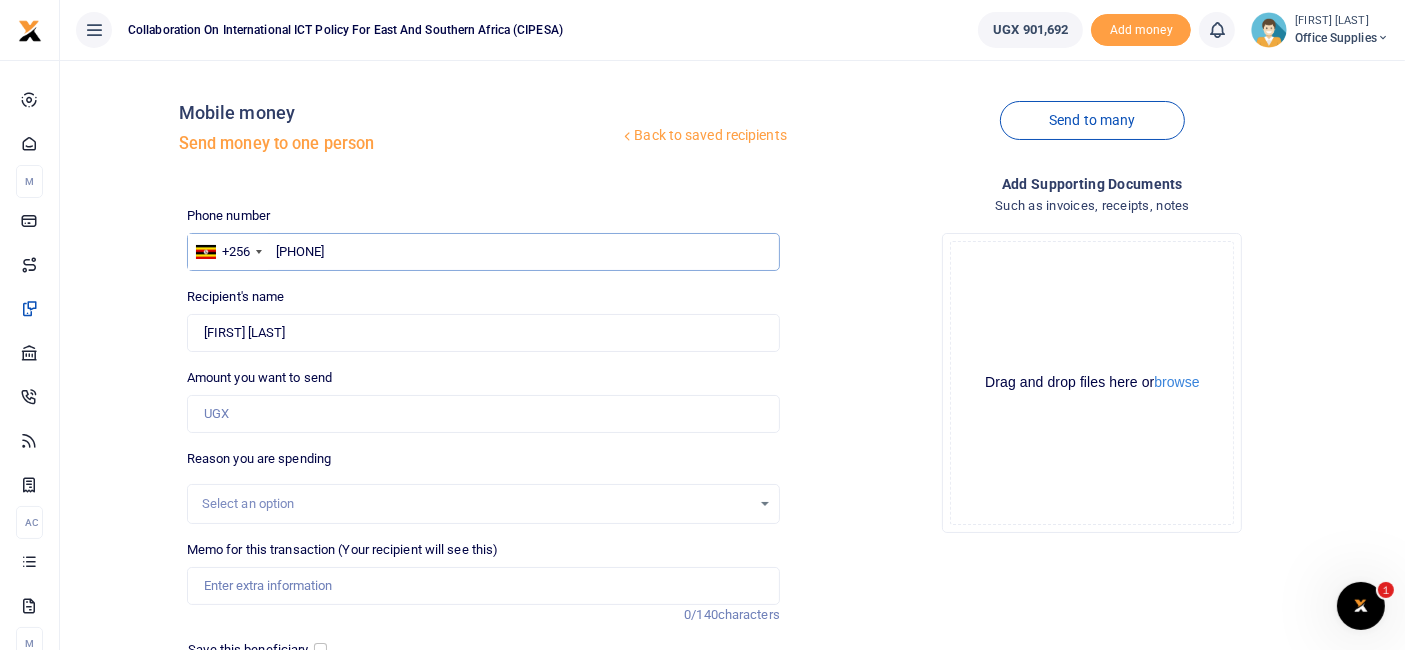 type on "[PHONE]" 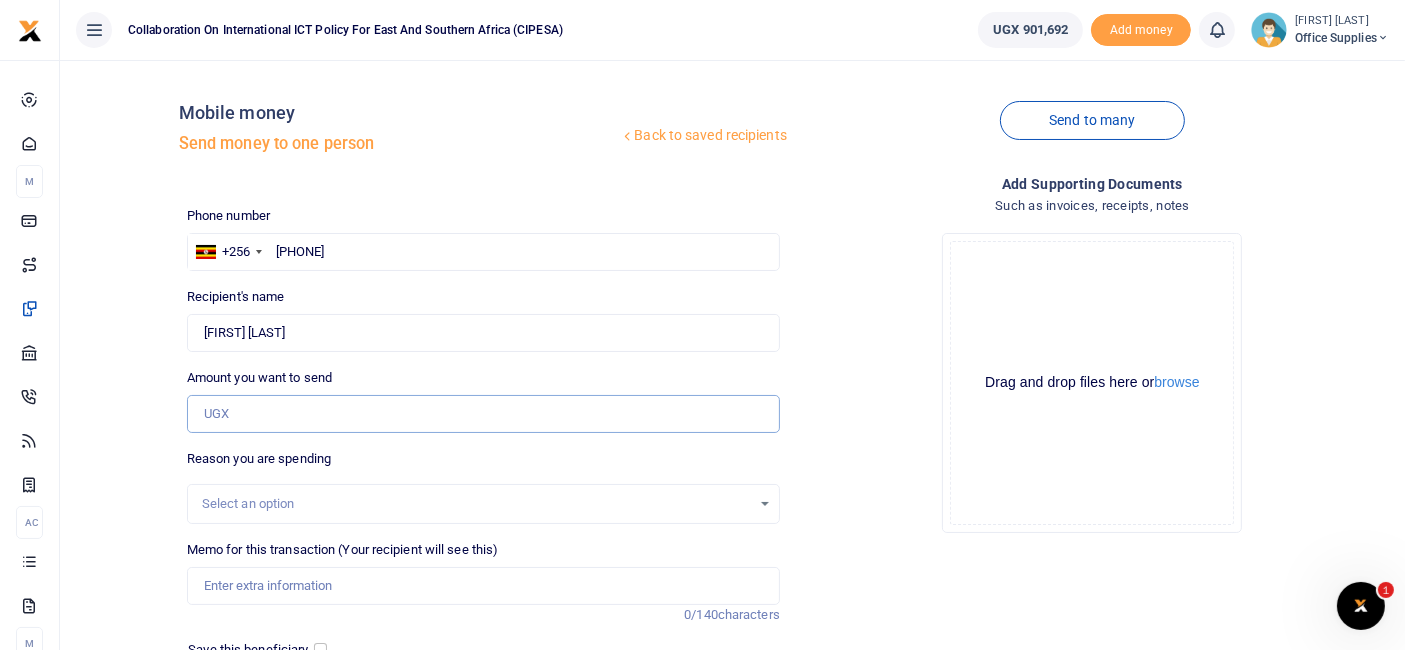 click on "Amount you want to send" at bounding box center [483, 414] 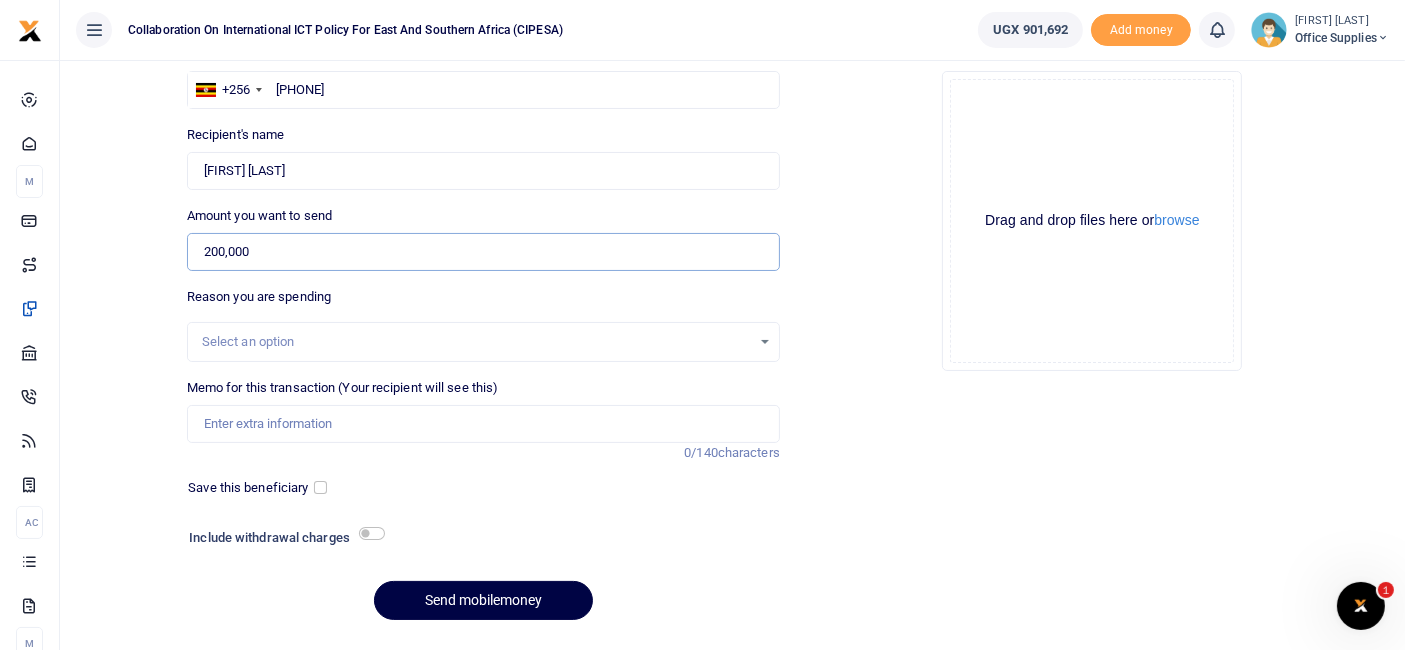 scroll, scrollTop: 214, scrollLeft: 0, axis: vertical 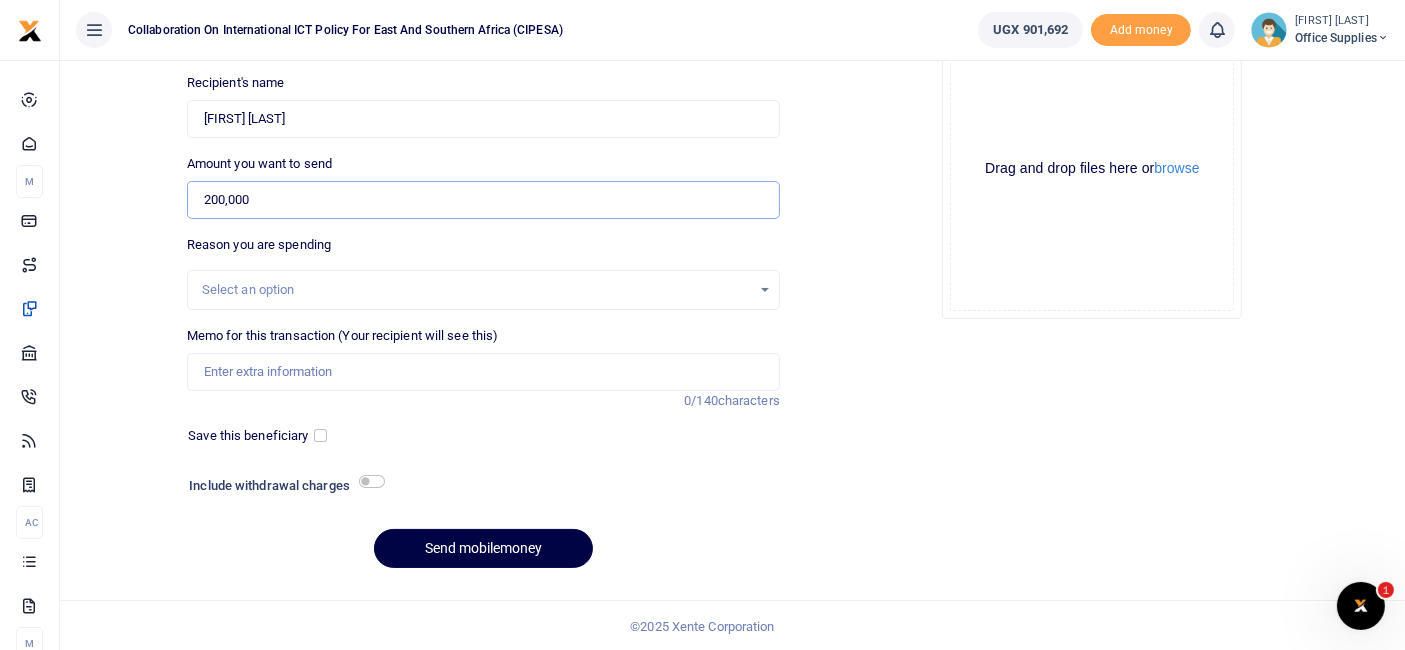 type on "200,000" 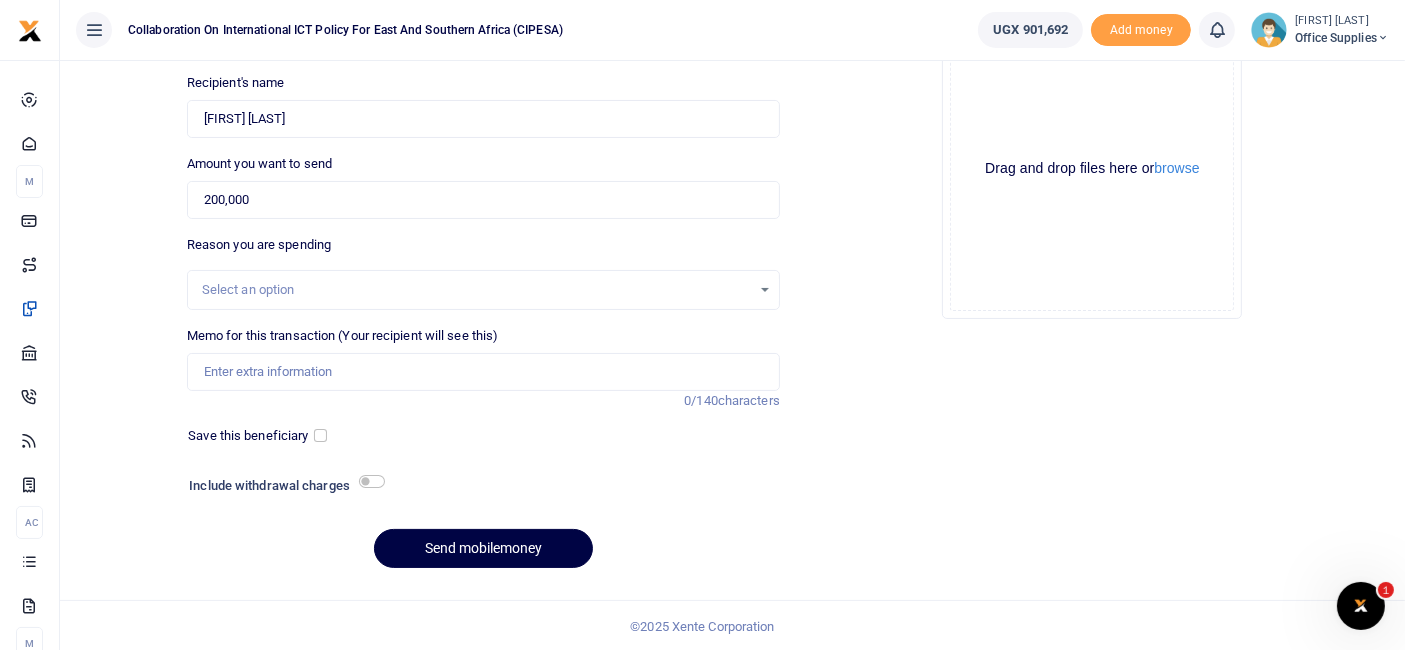 click on "Select an option" at bounding box center (483, 290) 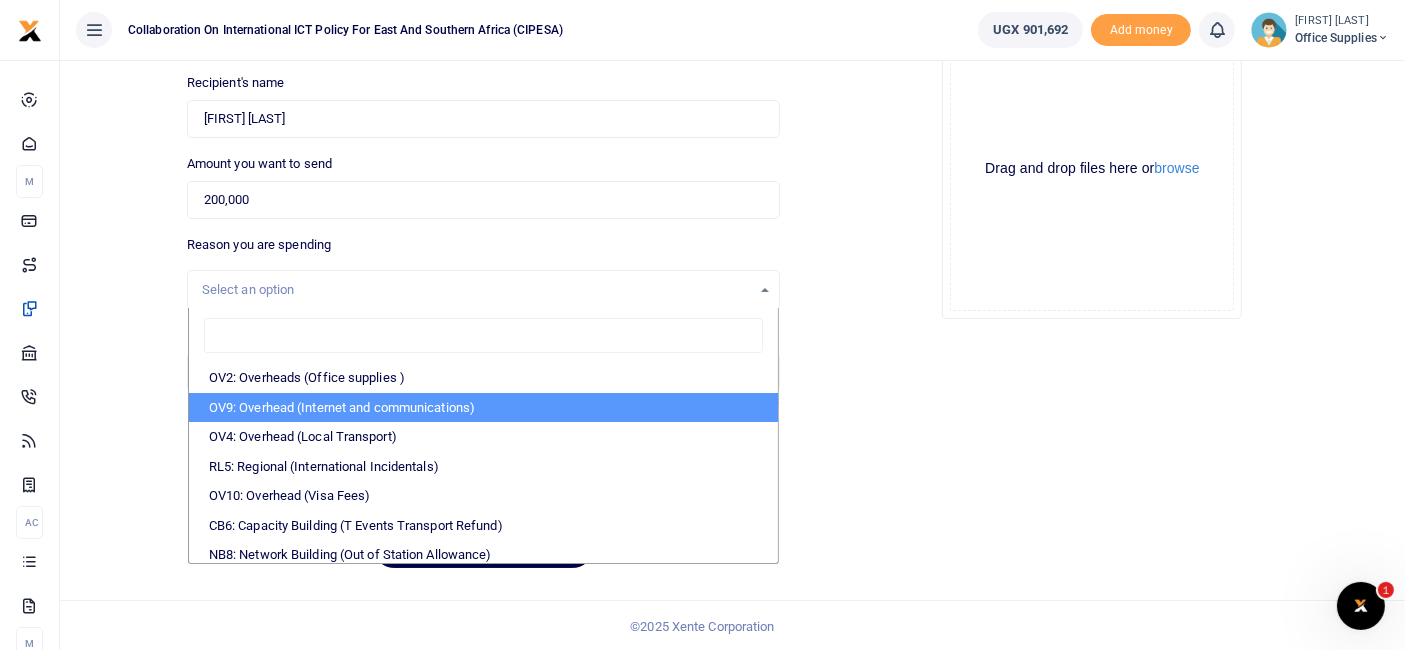 click on "OV9: Overhead (Internet and communications)" at bounding box center [483, 408] 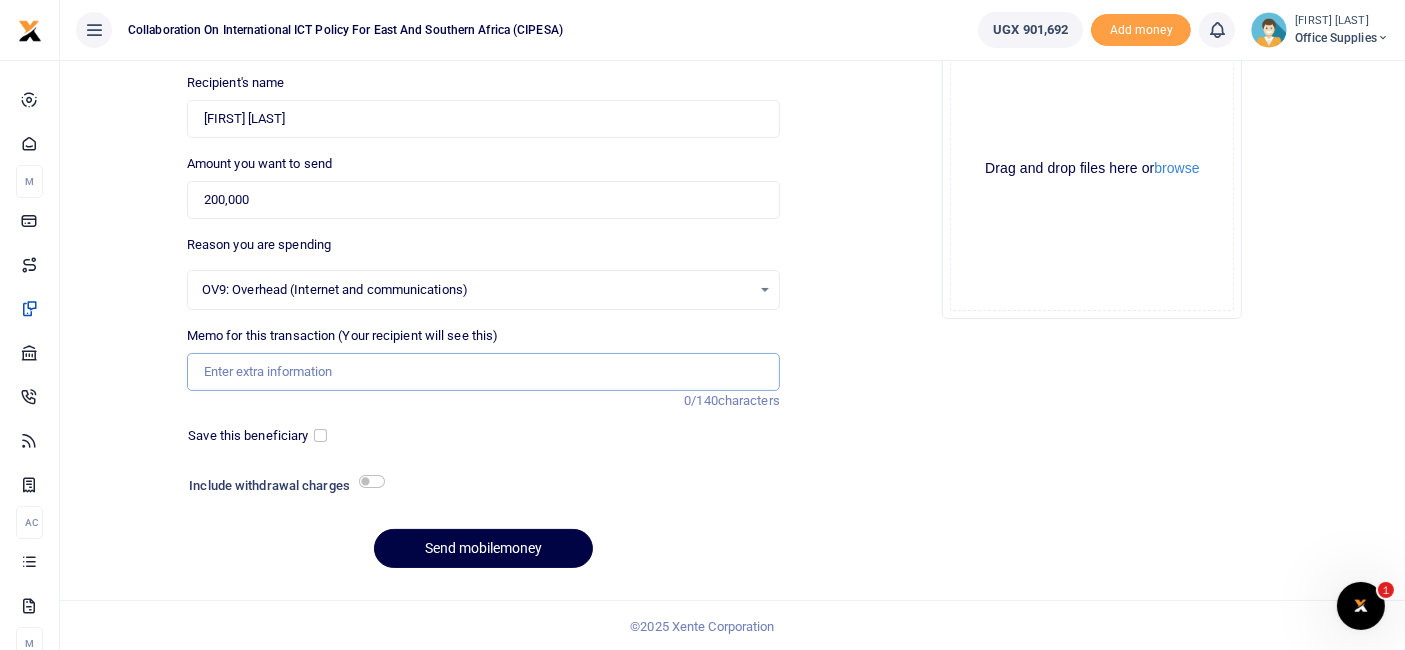 click on "Memo for this transaction (Your recipient will see this)" at bounding box center (483, 372) 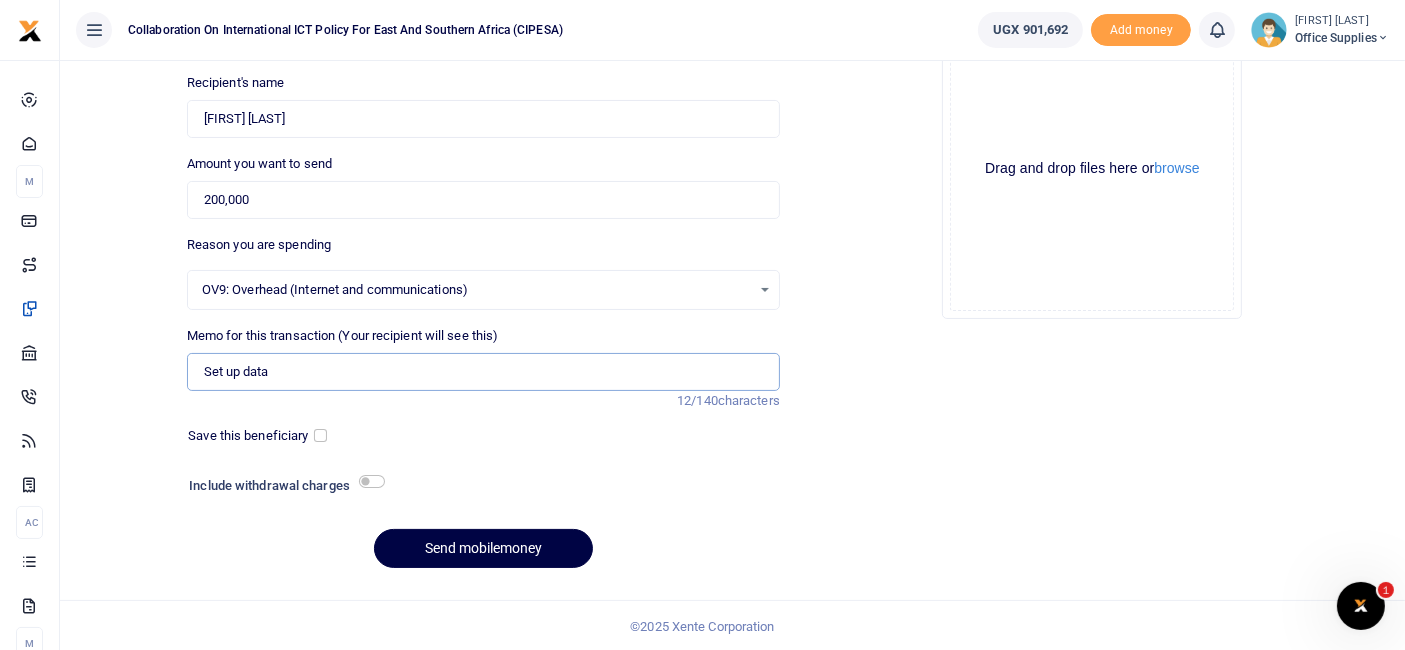 type on "Set up data" 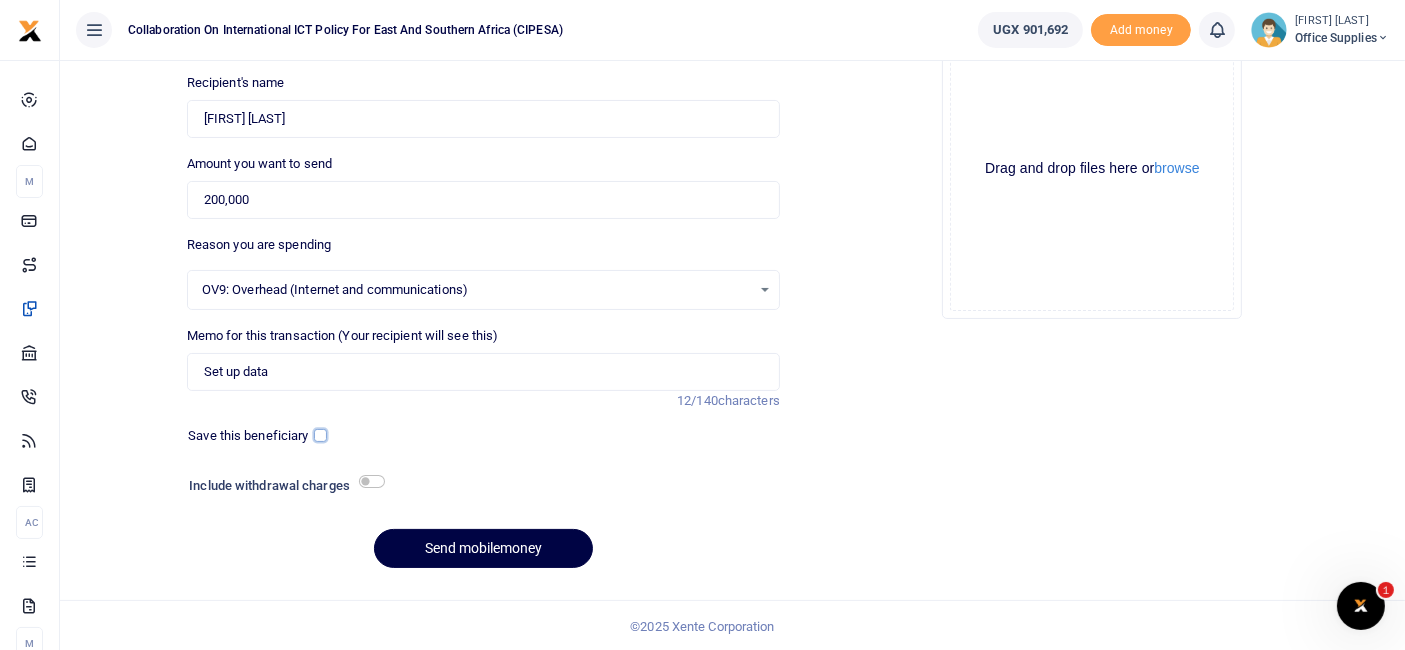 click at bounding box center (320, 435) 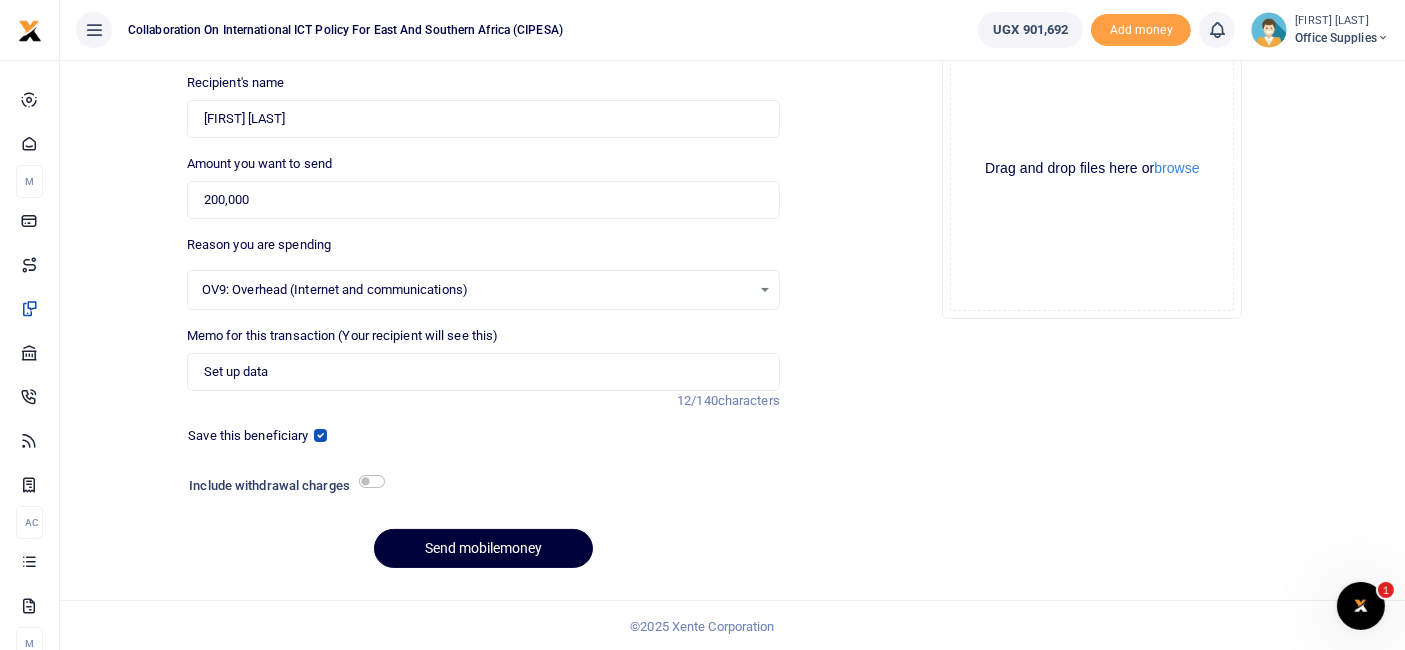click on "Send mobilemoney" at bounding box center (483, 548) 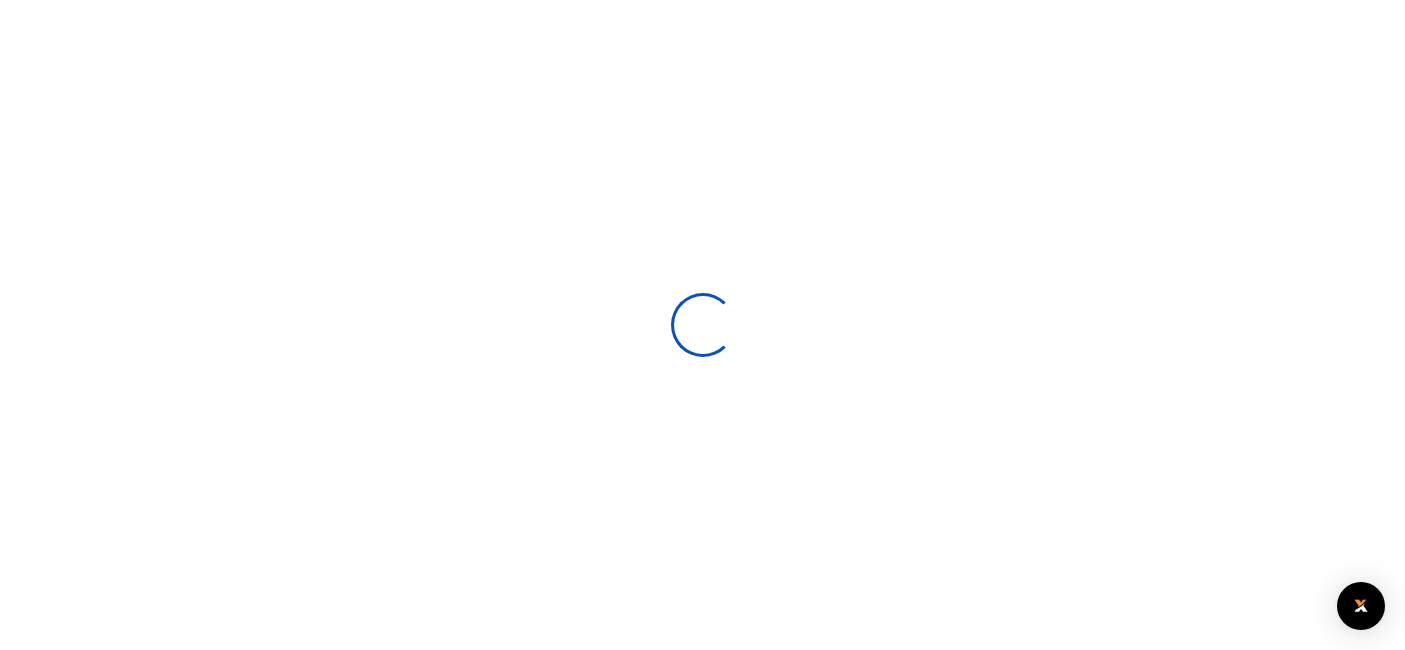 scroll, scrollTop: 212, scrollLeft: 0, axis: vertical 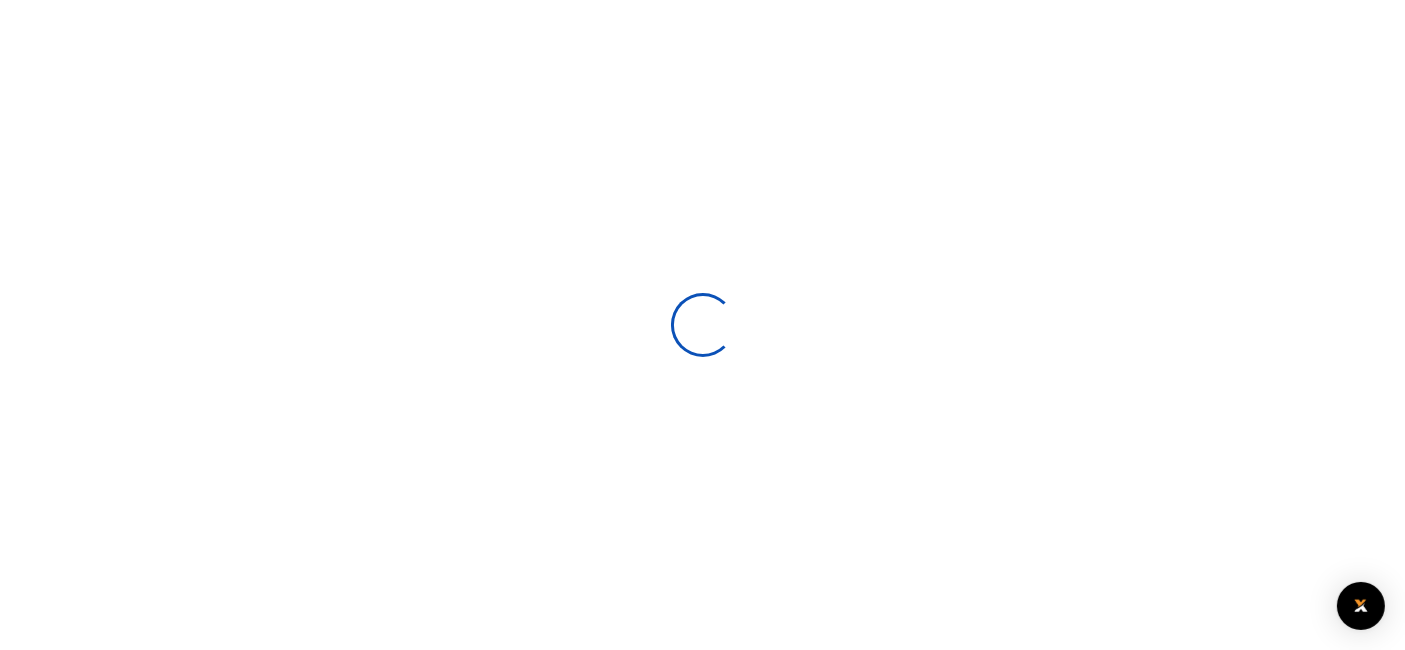 select 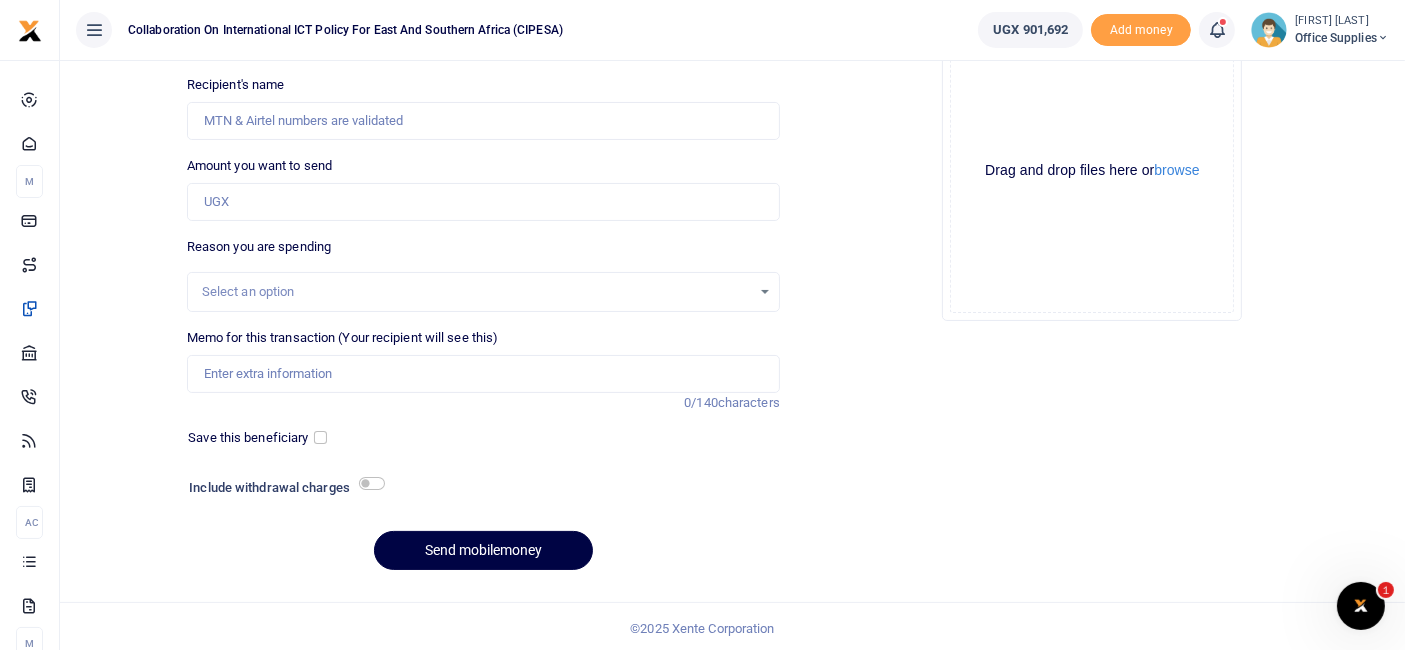 scroll, scrollTop: 0, scrollLeft: 0, axis: both 